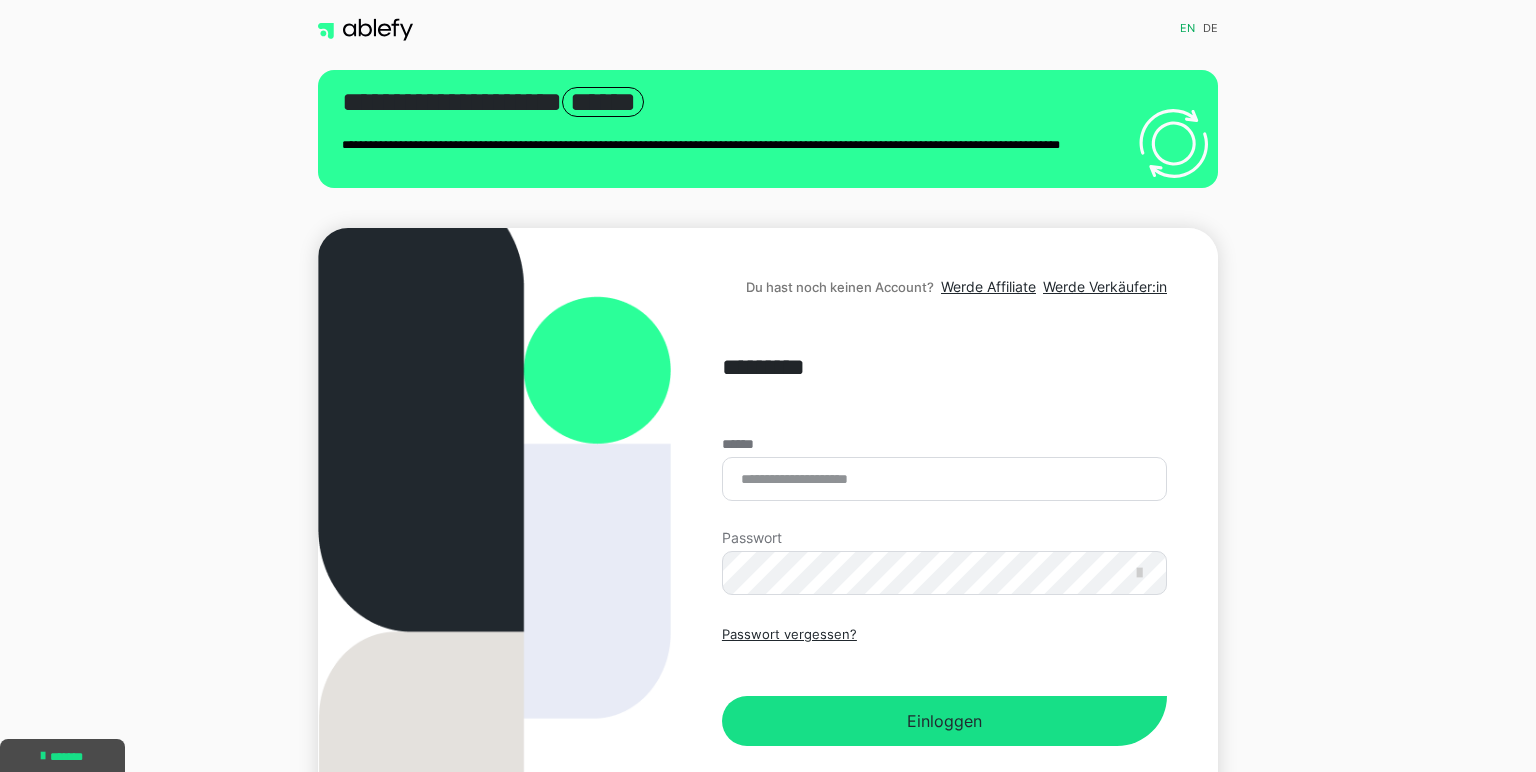 scroll, scrollTop: 0, scrollLeft: 0, axis: both 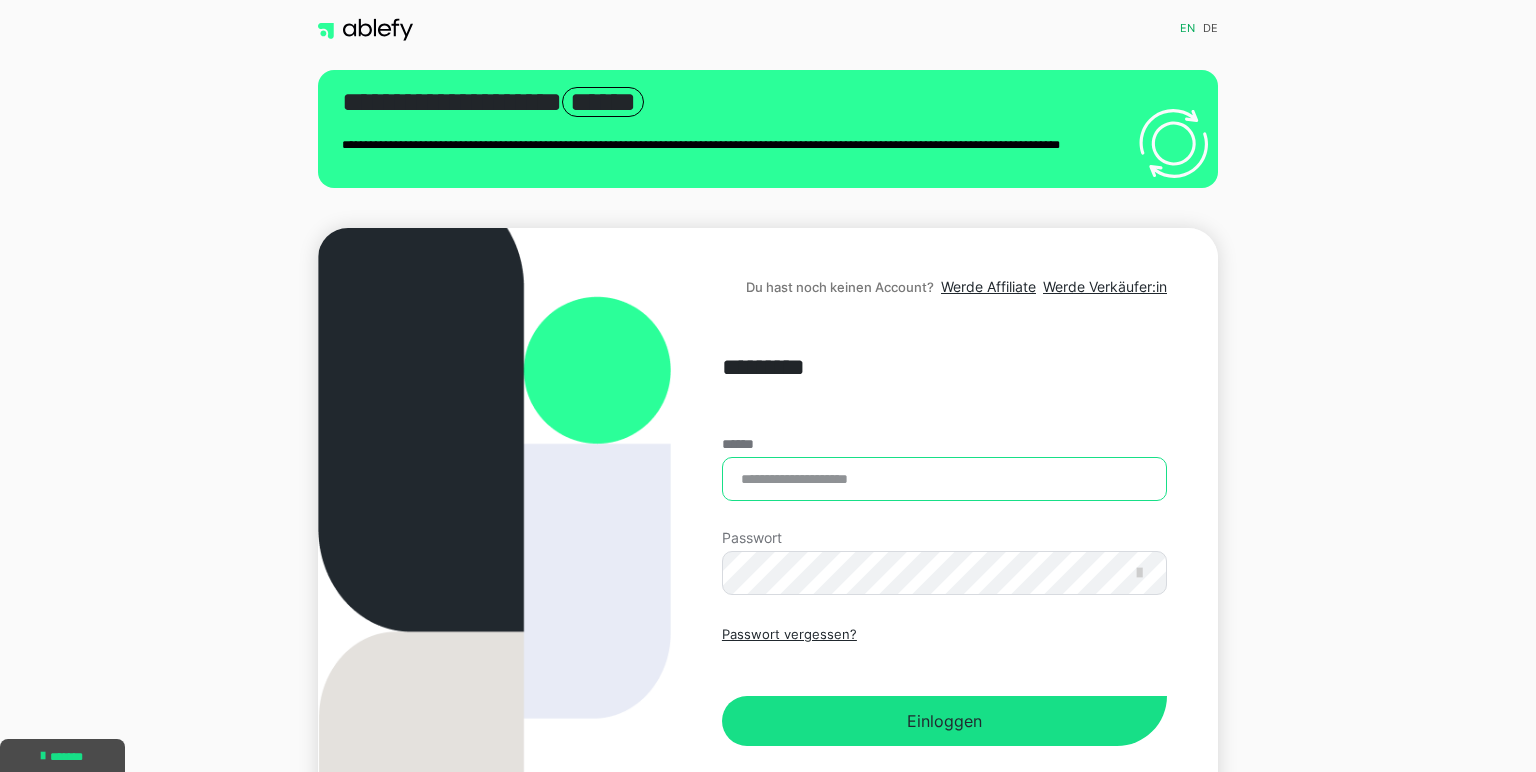 click on "******" at bounding box center [944, 479] 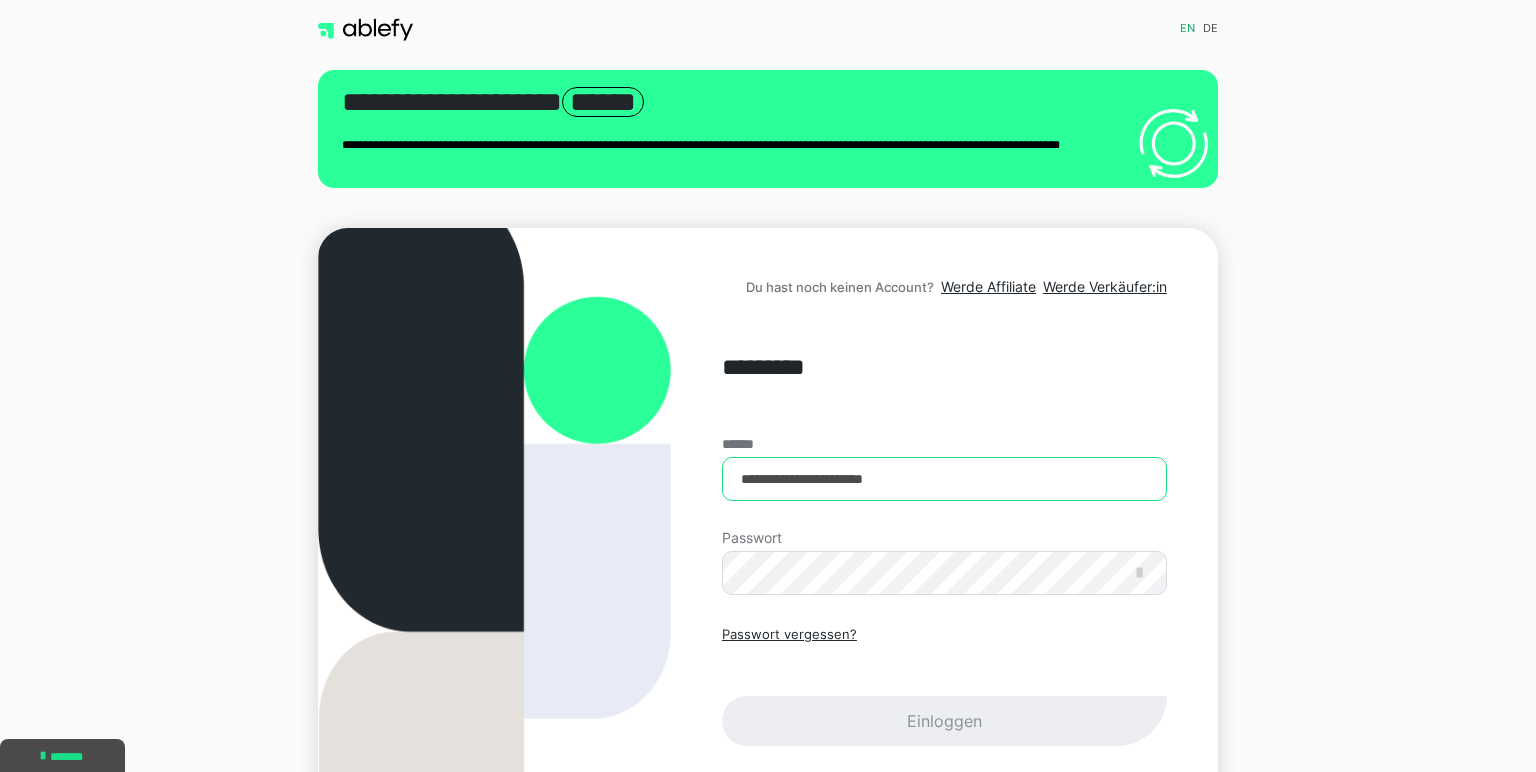 type on "**********" 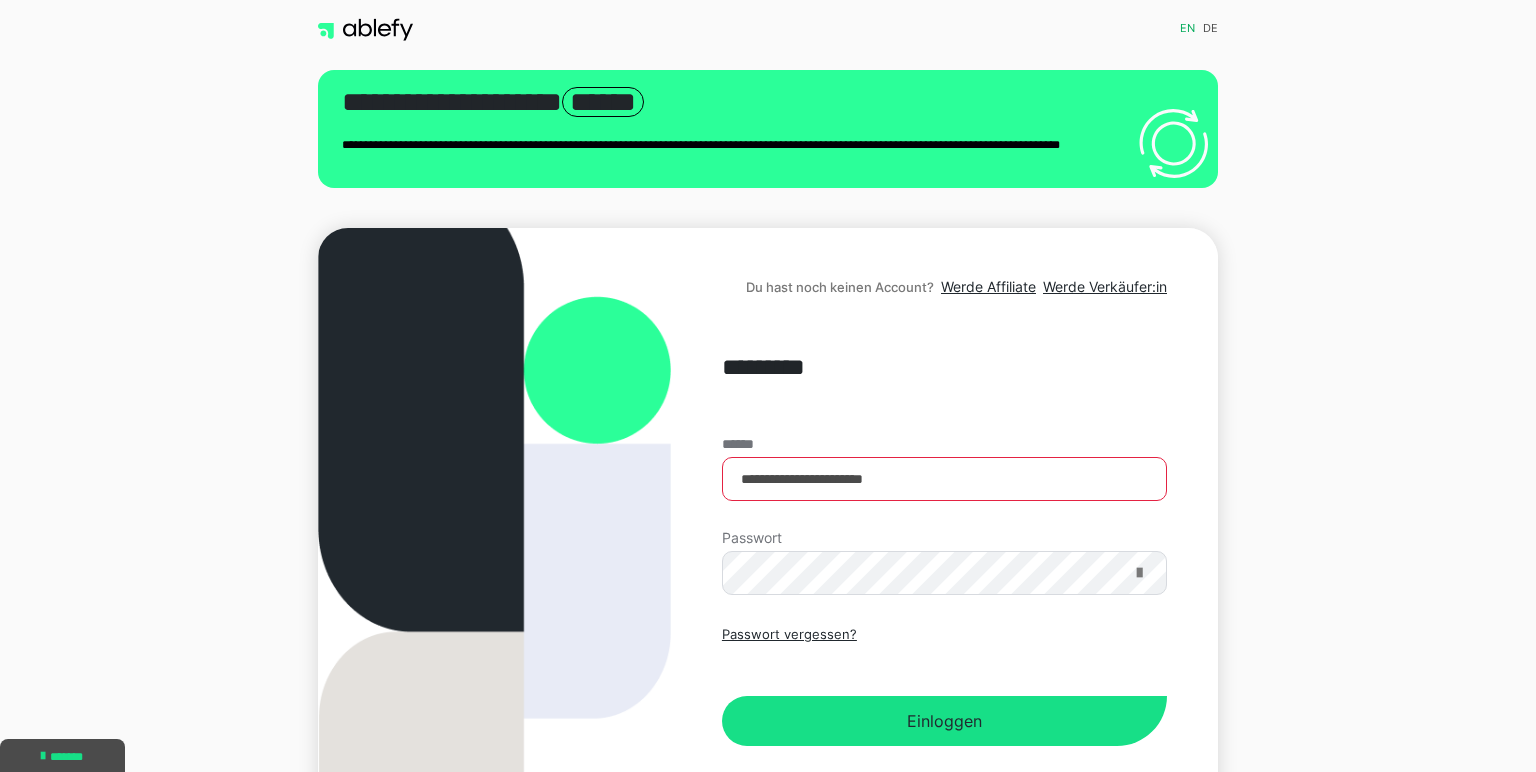 click at bounding box center [1139, 573] 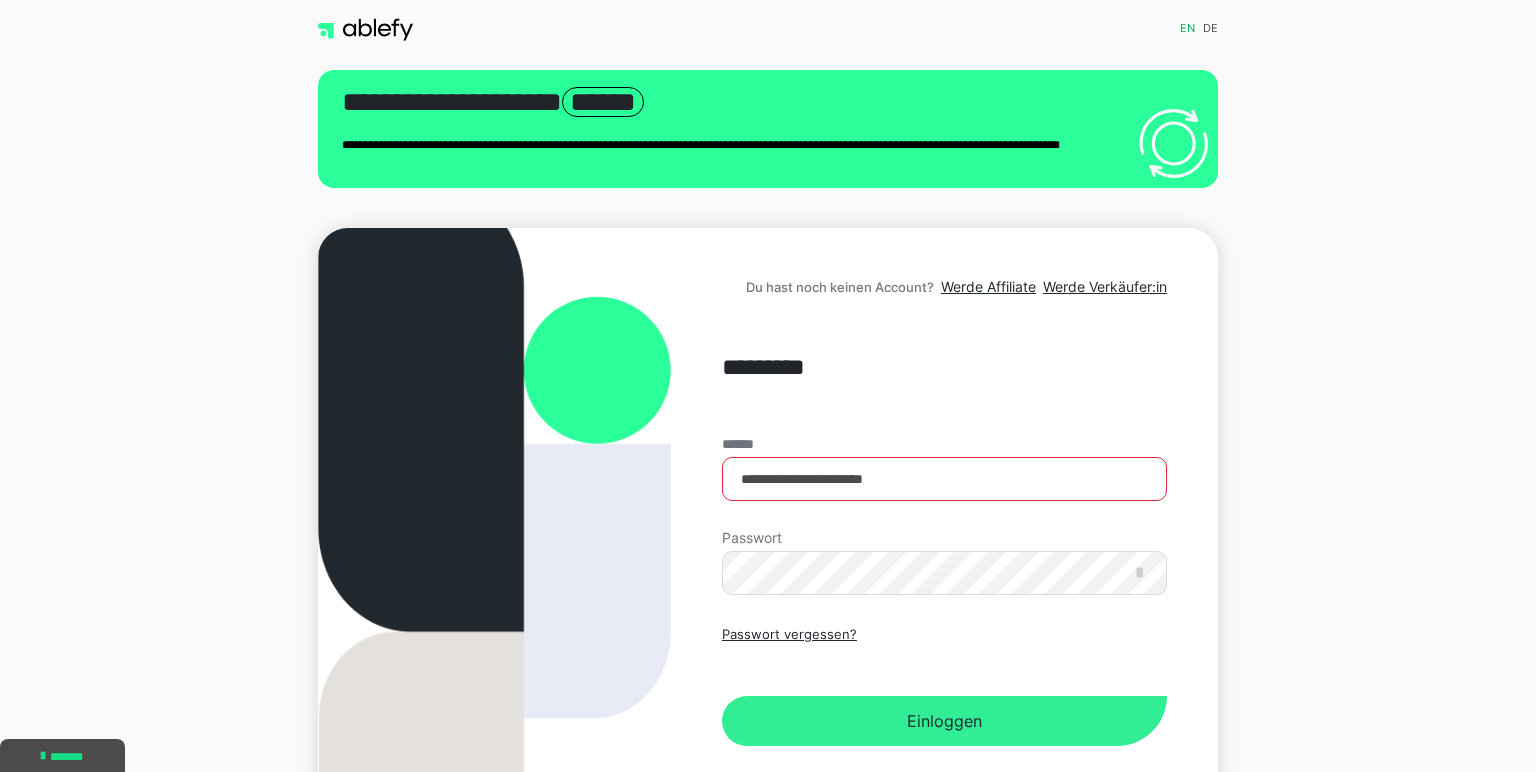 click on "Einloggen" at bounding box center (944, 721) 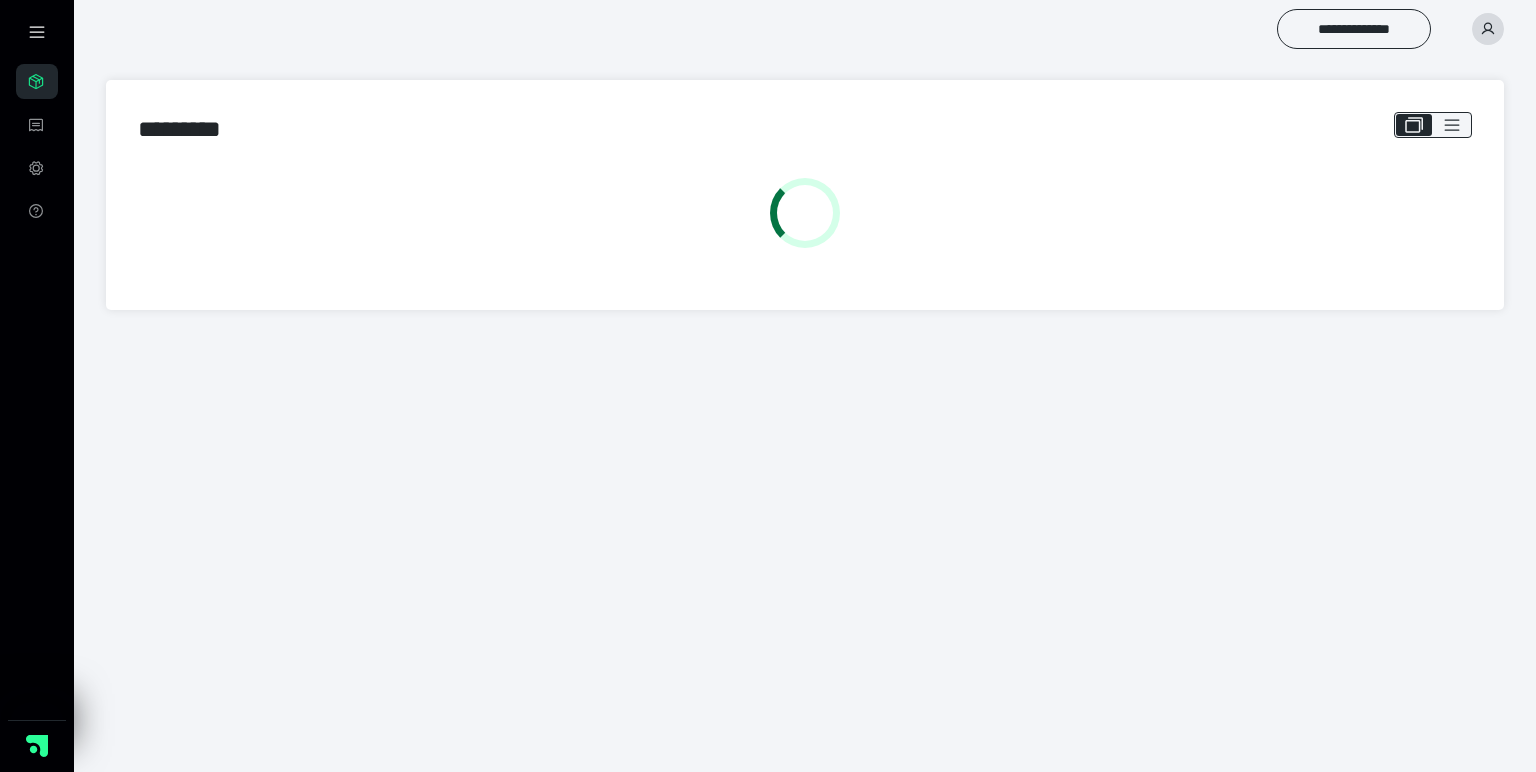 scroll, scrollTop: 0, scrollLeft: 0, axis: both 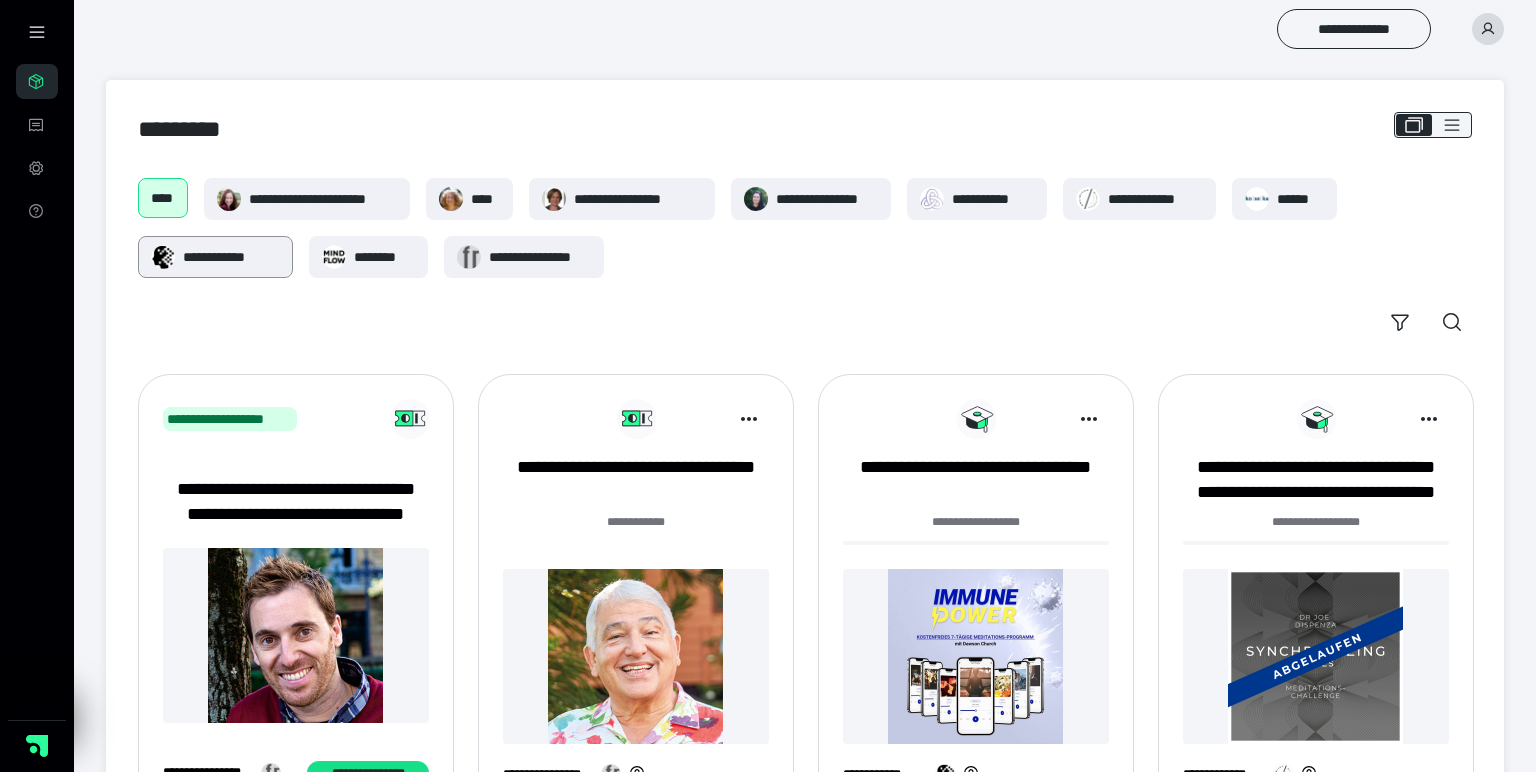 click on "**********" at bounding box center (231, 257) 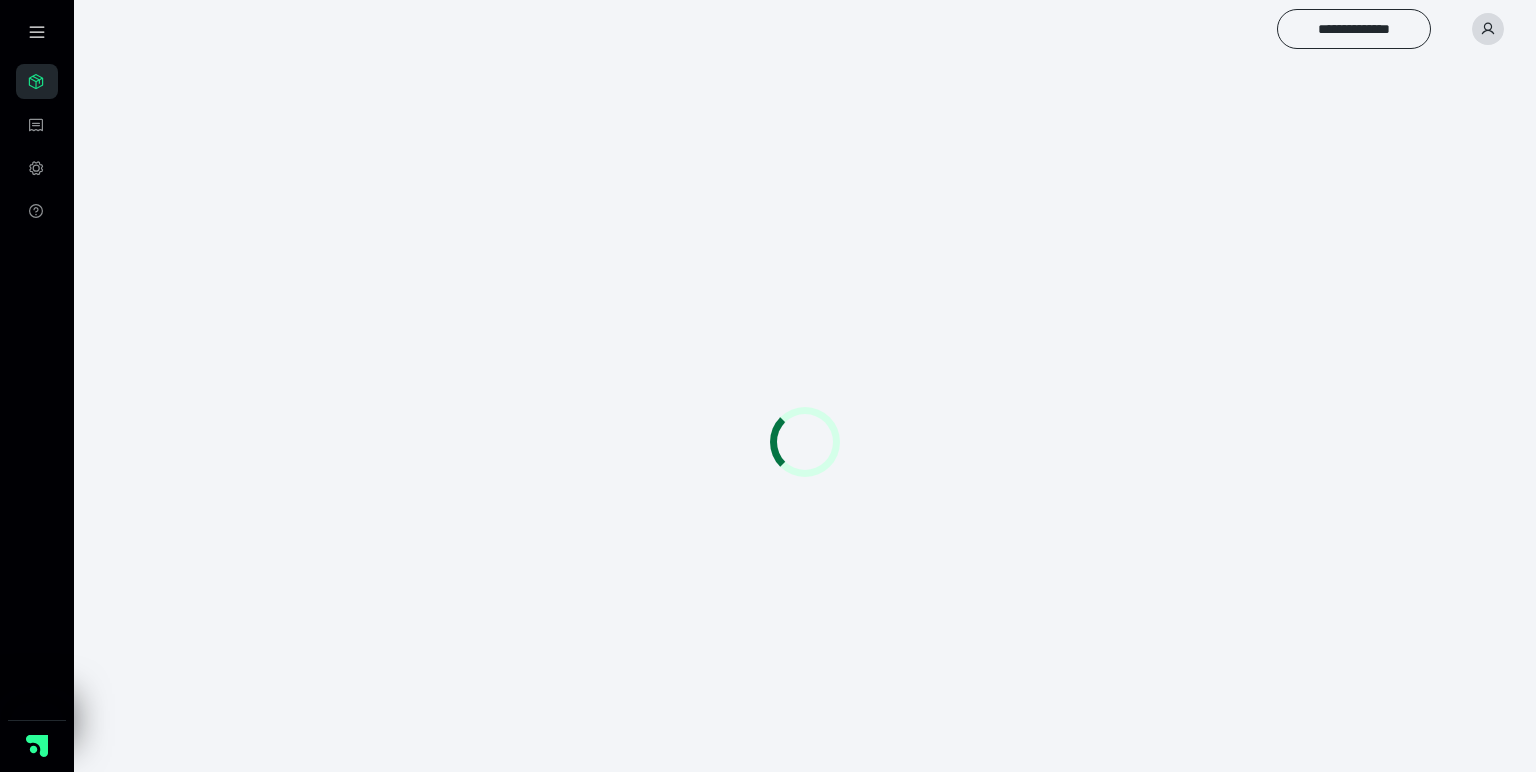 scroll, scrollTop: 0, scrollLeft: 0, axis: both 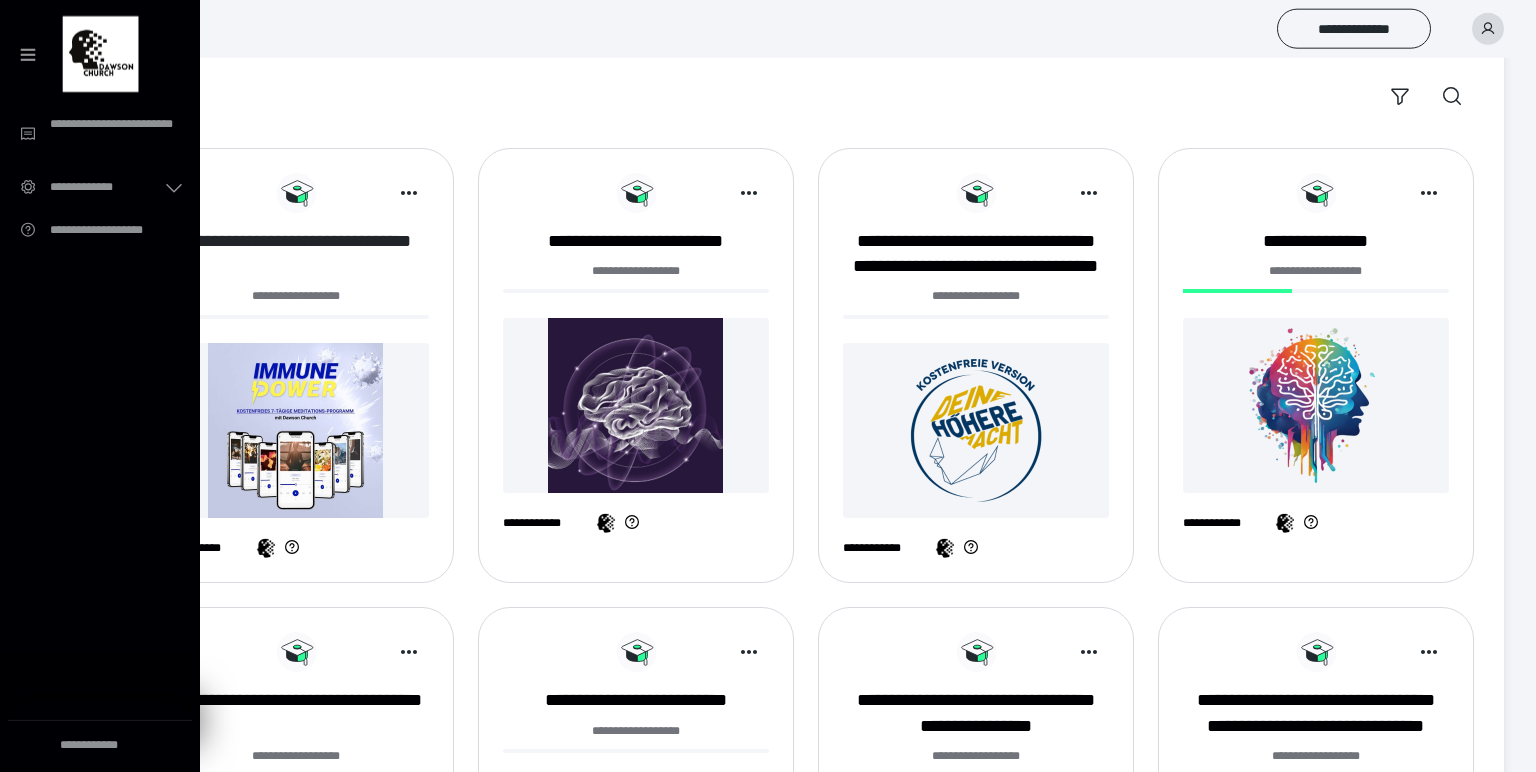 click on "**********" at bounding box center [296, 254] 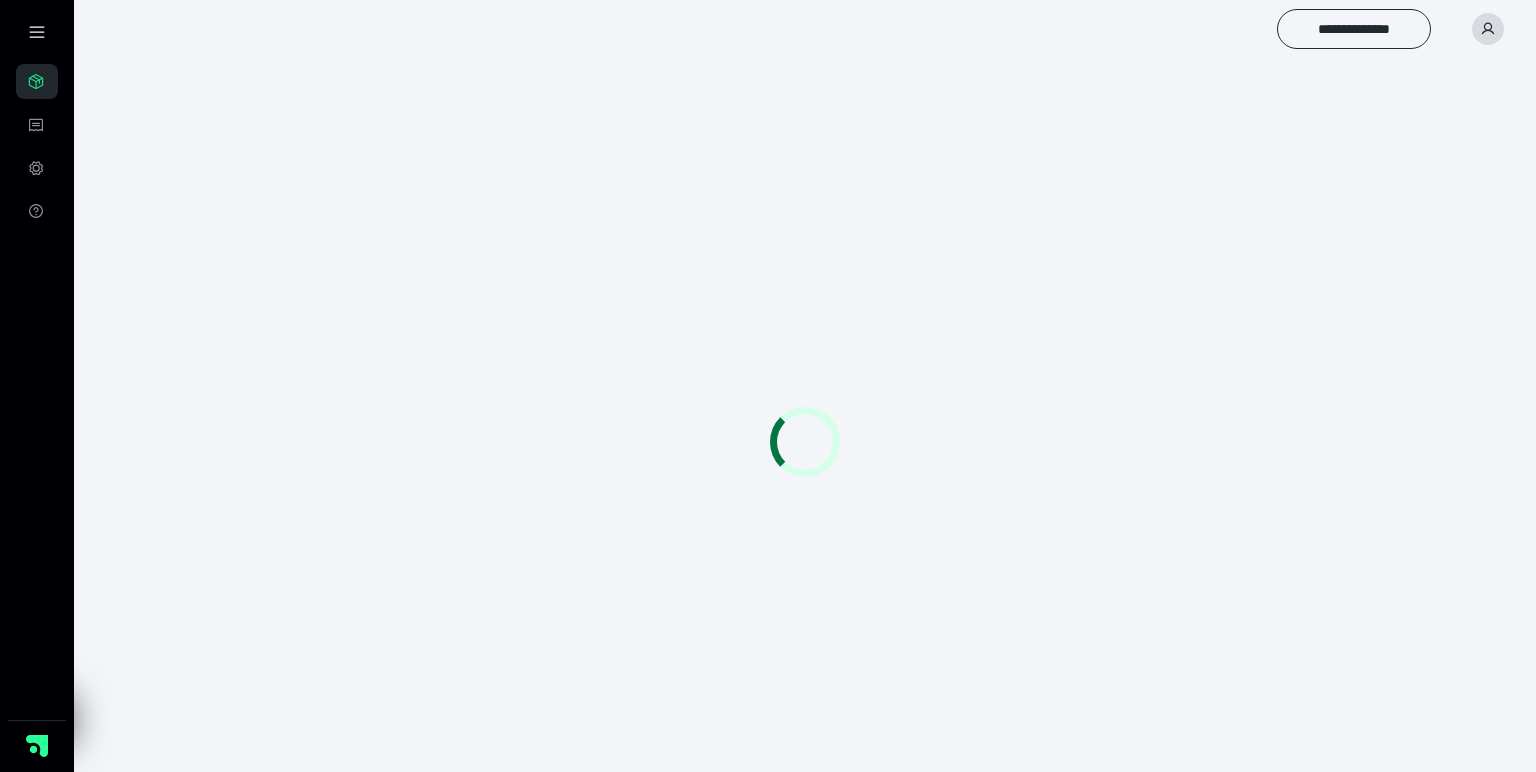 scroll, scrollTop: 0, scrollLeft: 0, axis: both 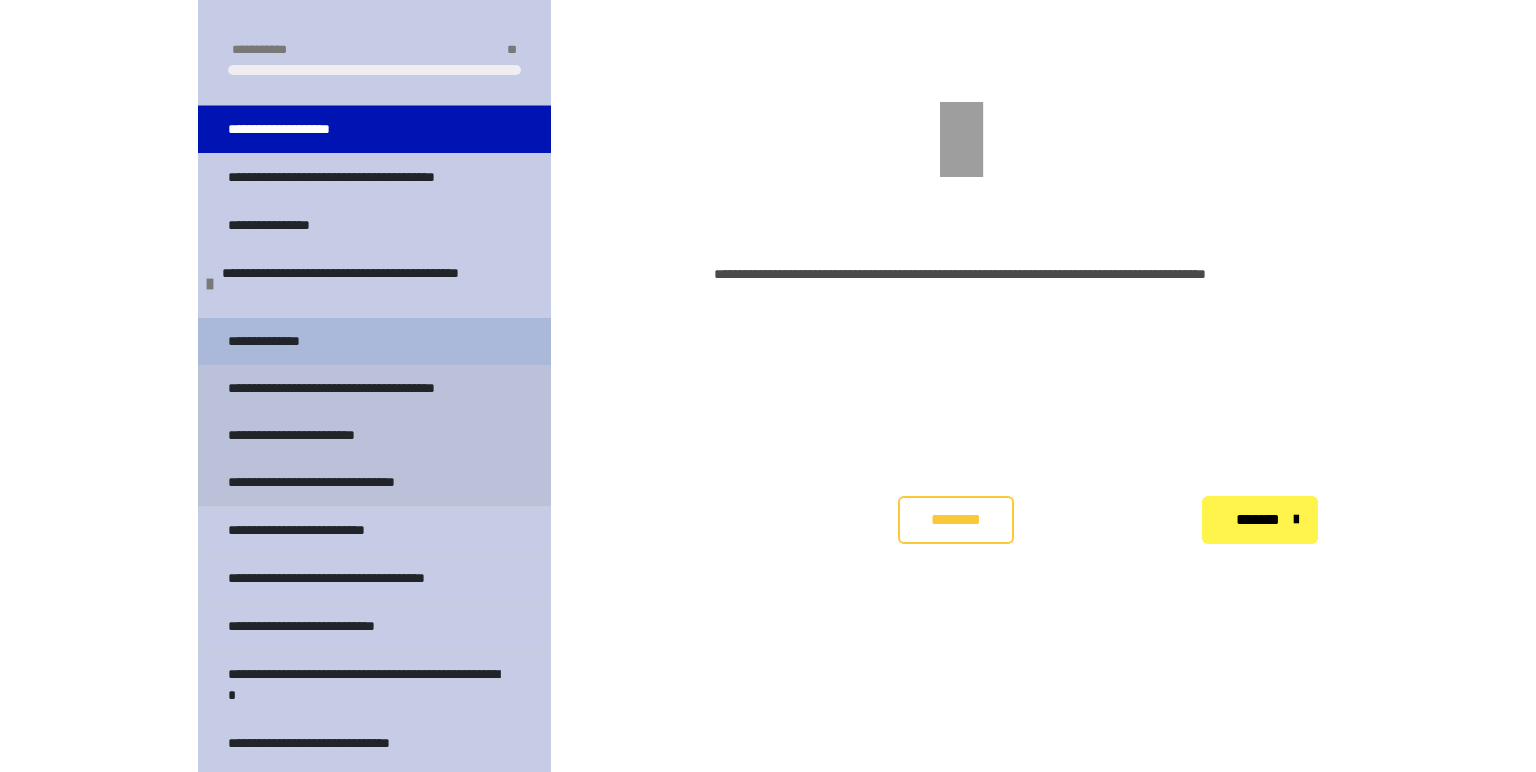 click on "**********" 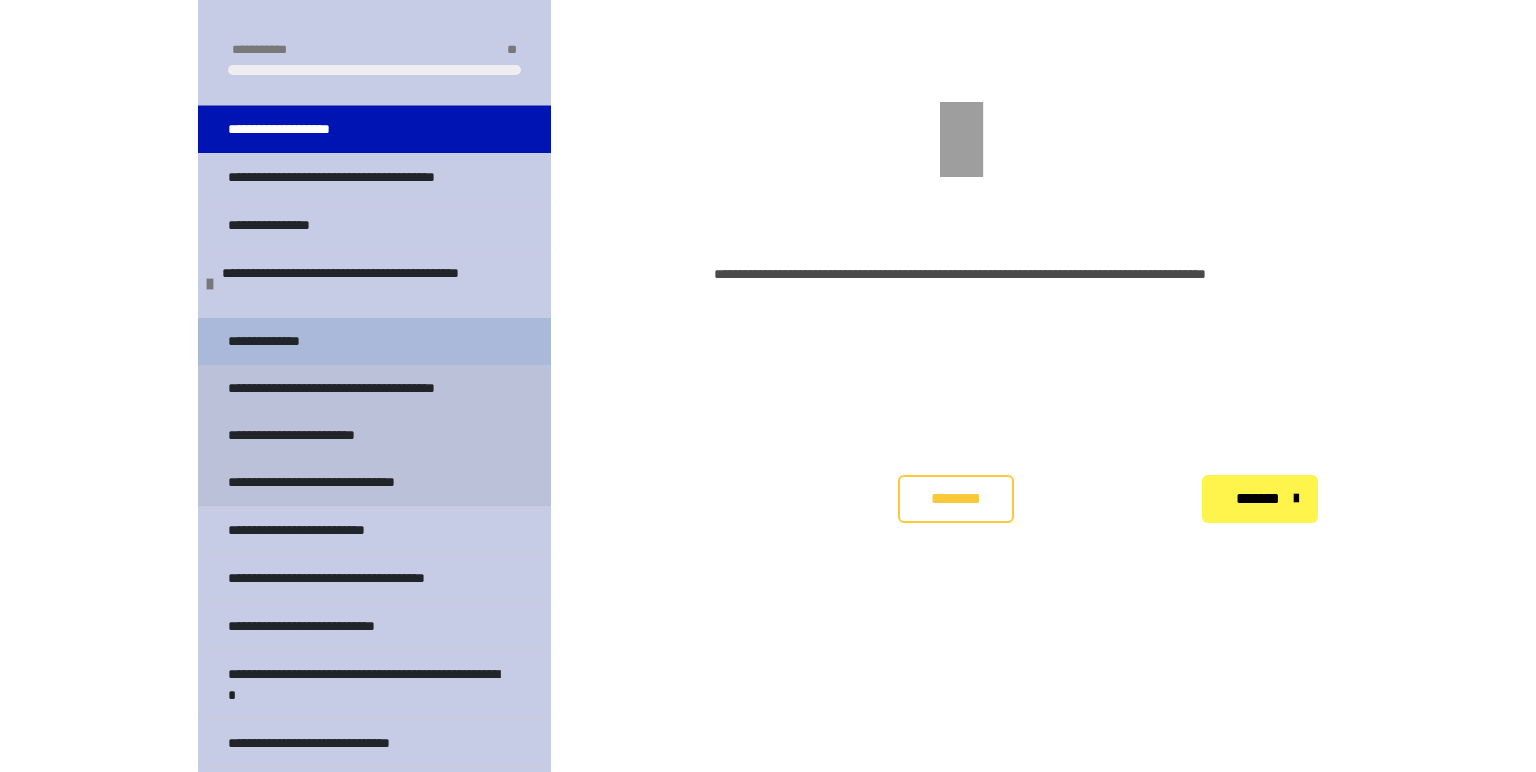 scroll, scrollTop: 269, scrollLeft: 0, axis: vertical 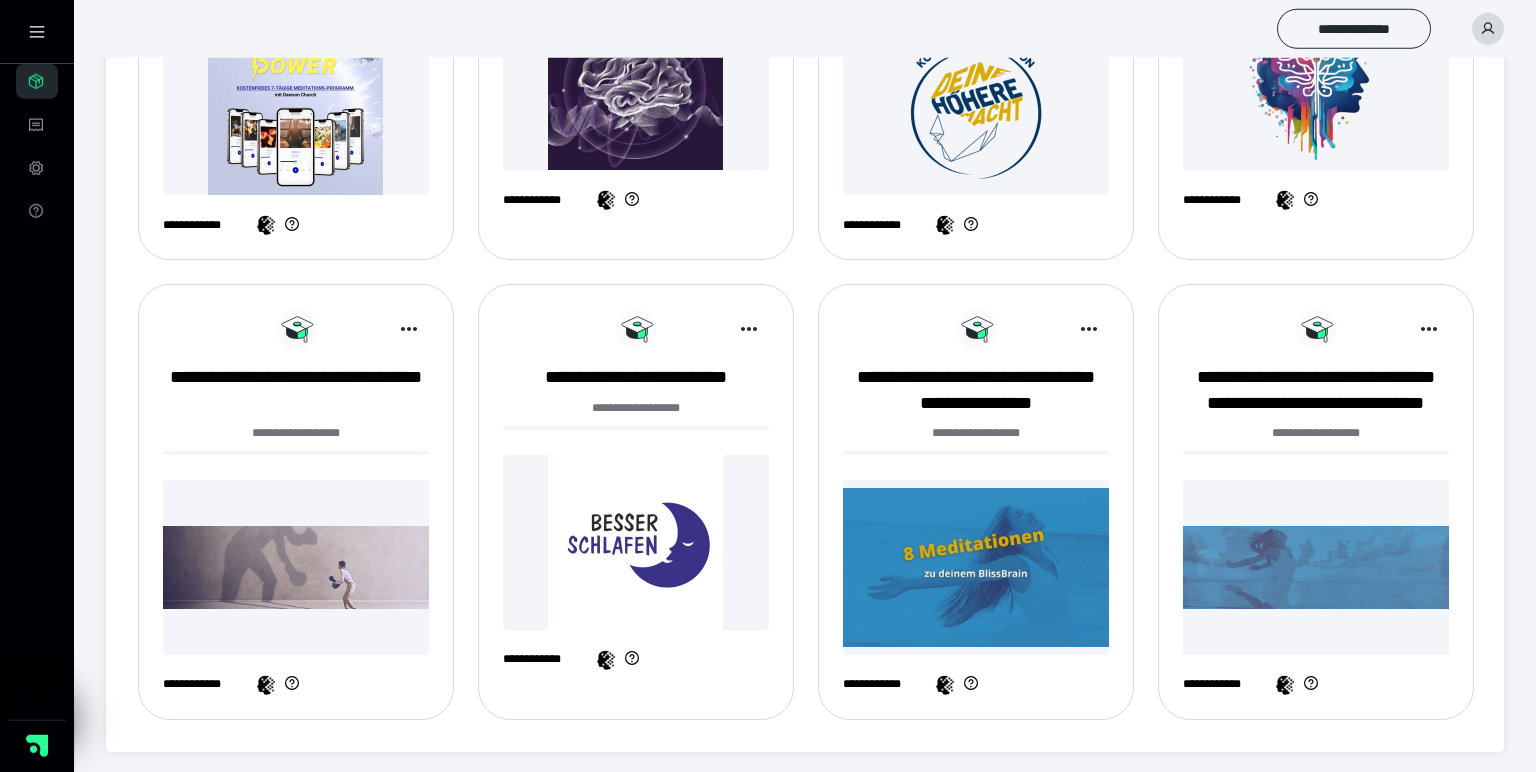 click at bounding box center (636, 542) 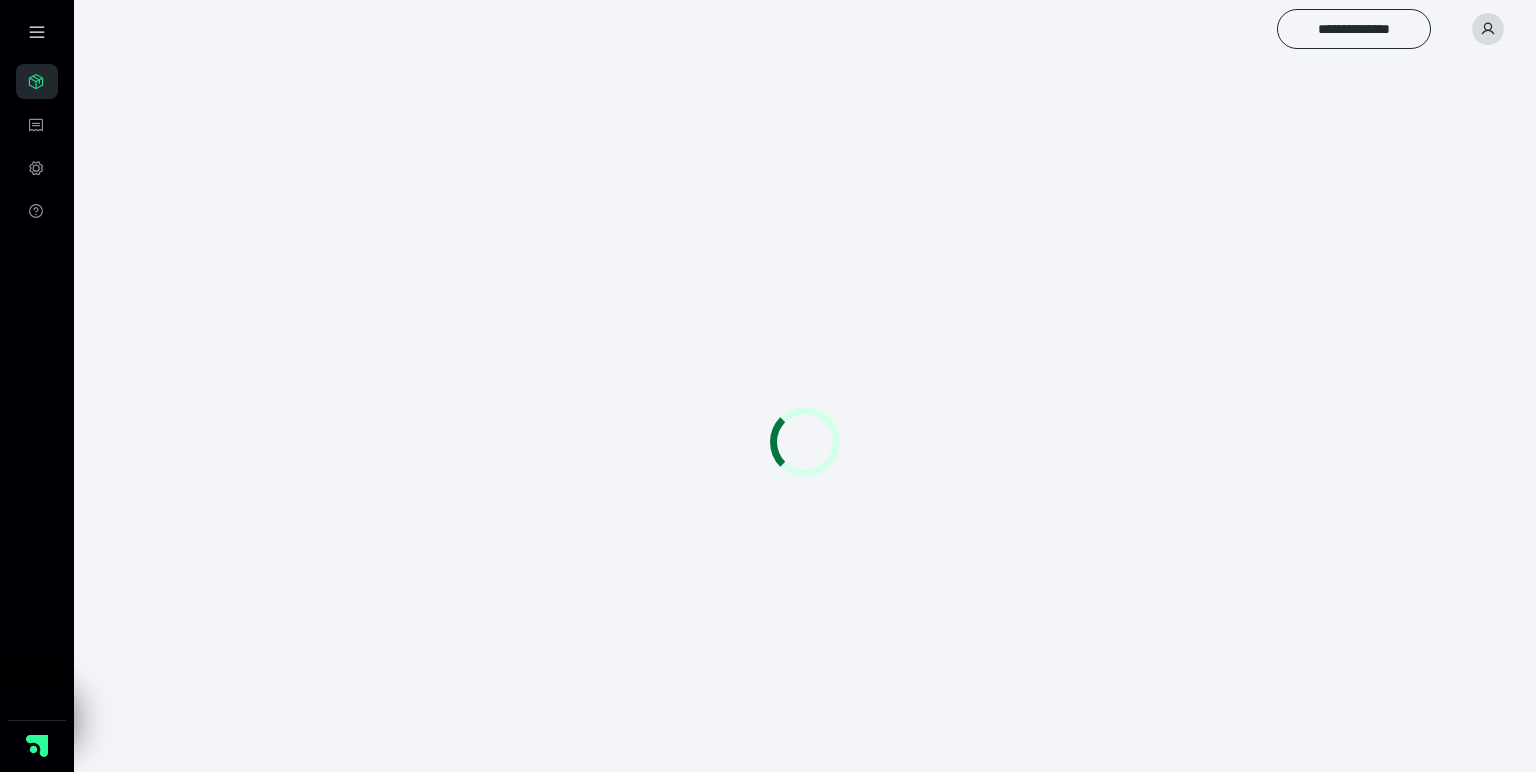 scroll, scrollTop: 0, scrollLeft: 0, axis: both 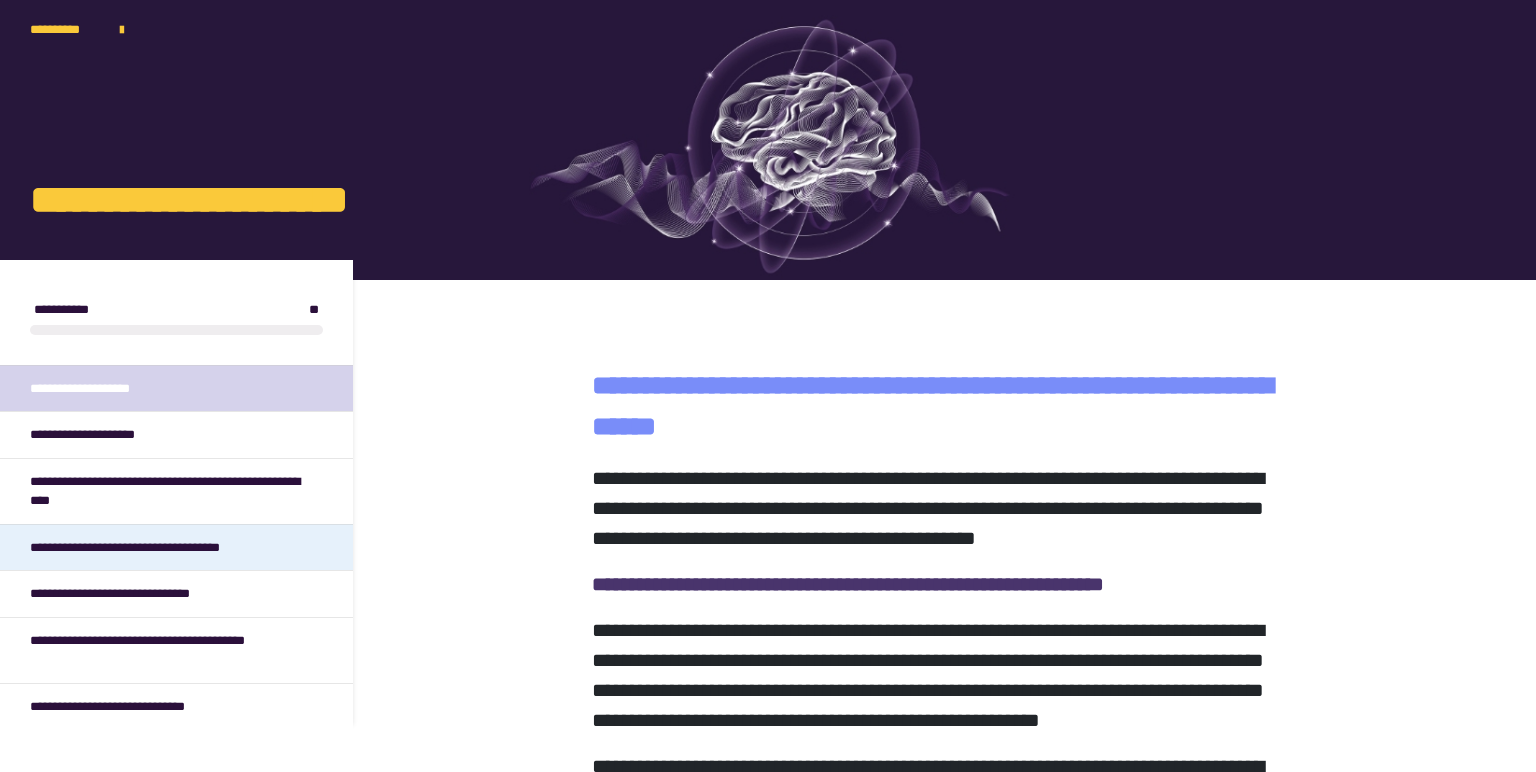click on "**********" at bounding box center (145, 548) 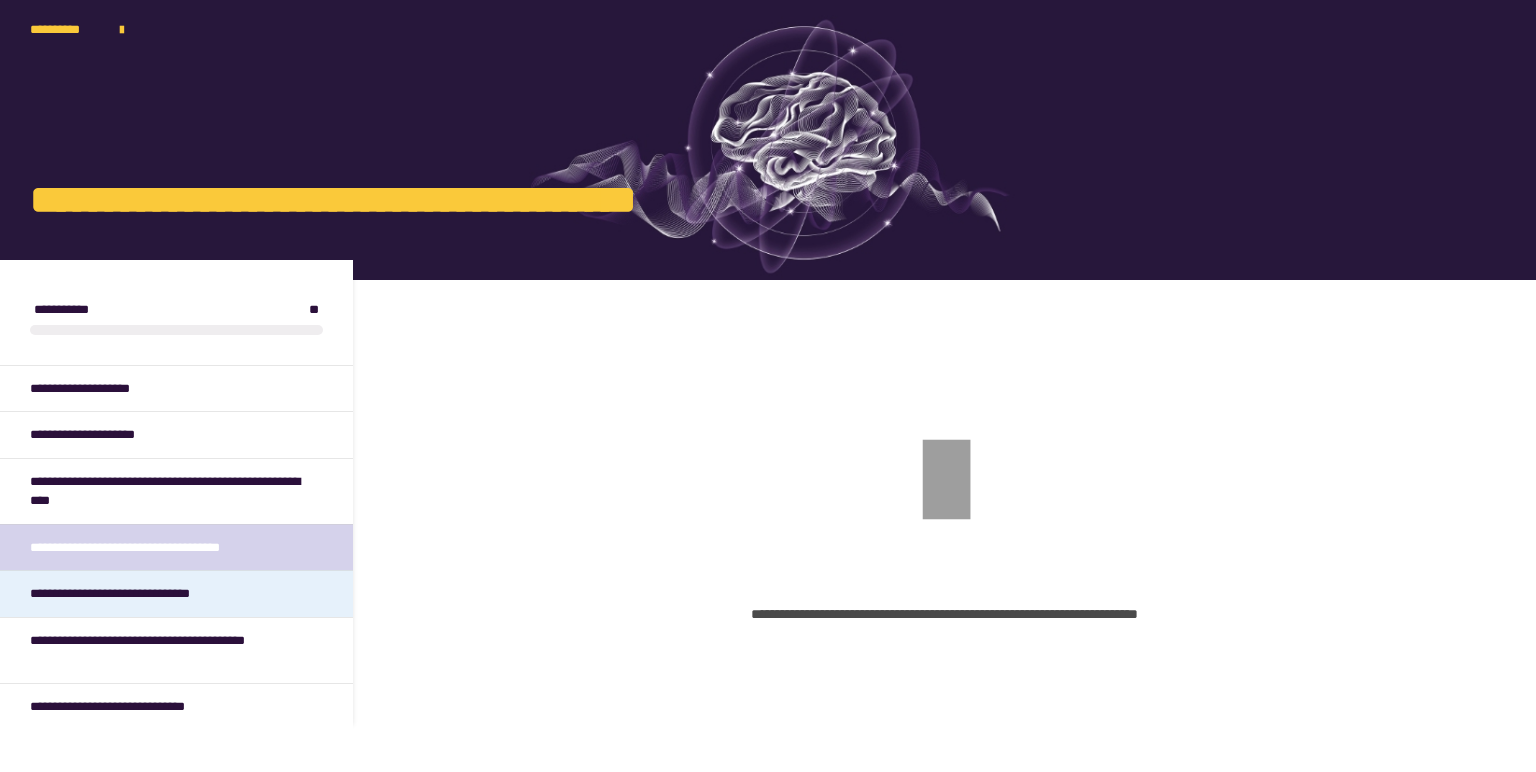 click on "**********" at bounding box center (129, 594) 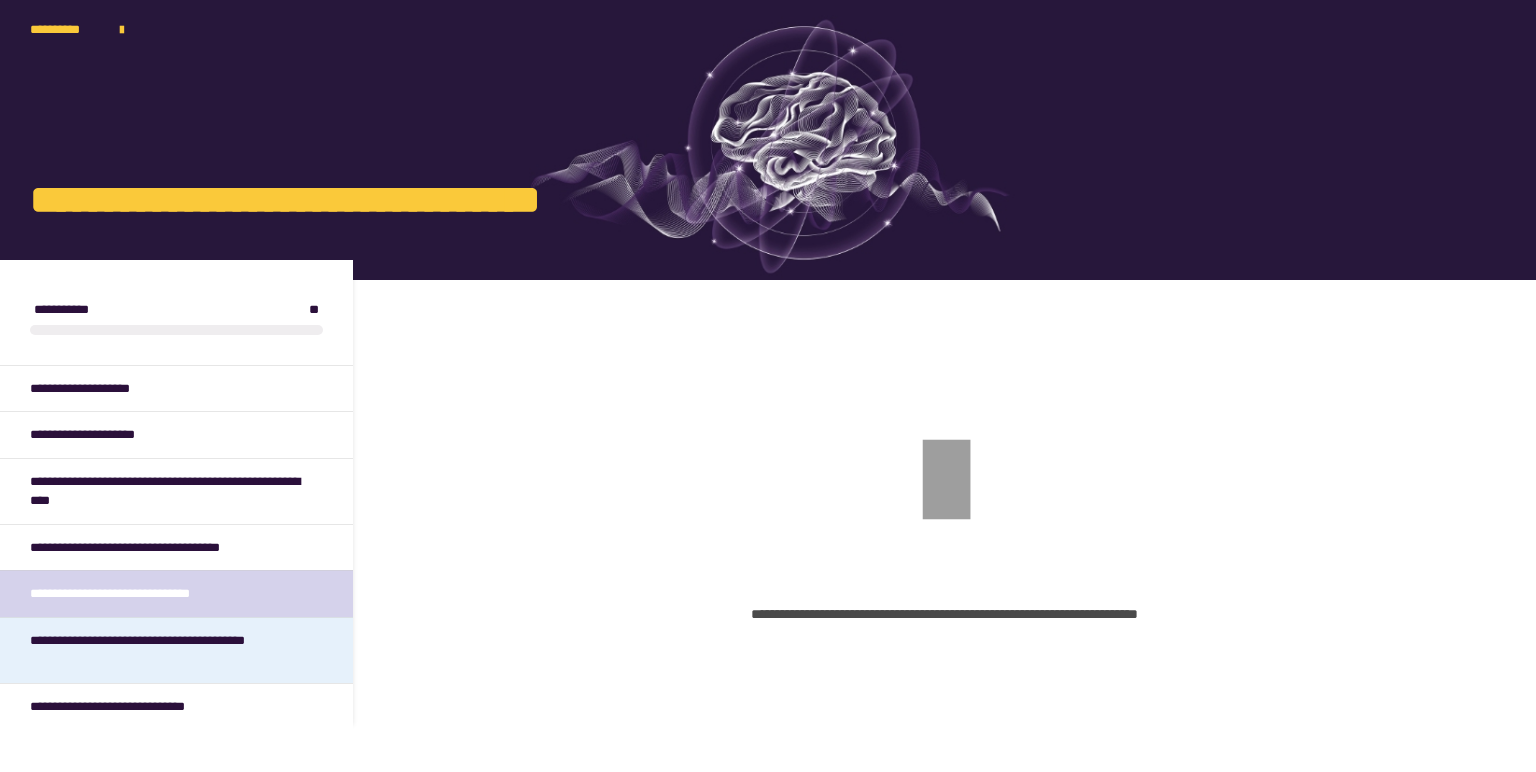 click on "**********" at bounding box center [168, 650] 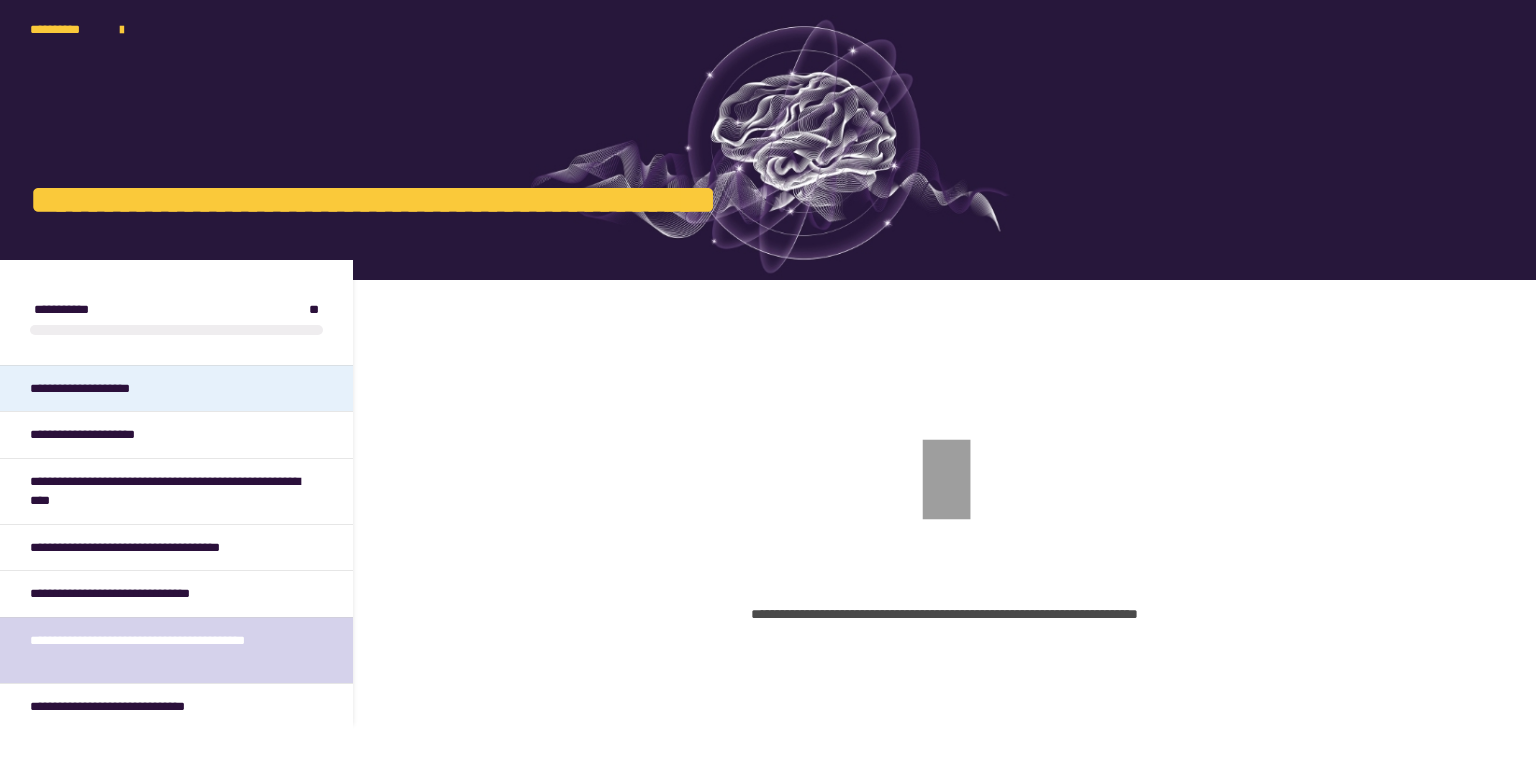 click on "**********" at bounding box center [95, 389] 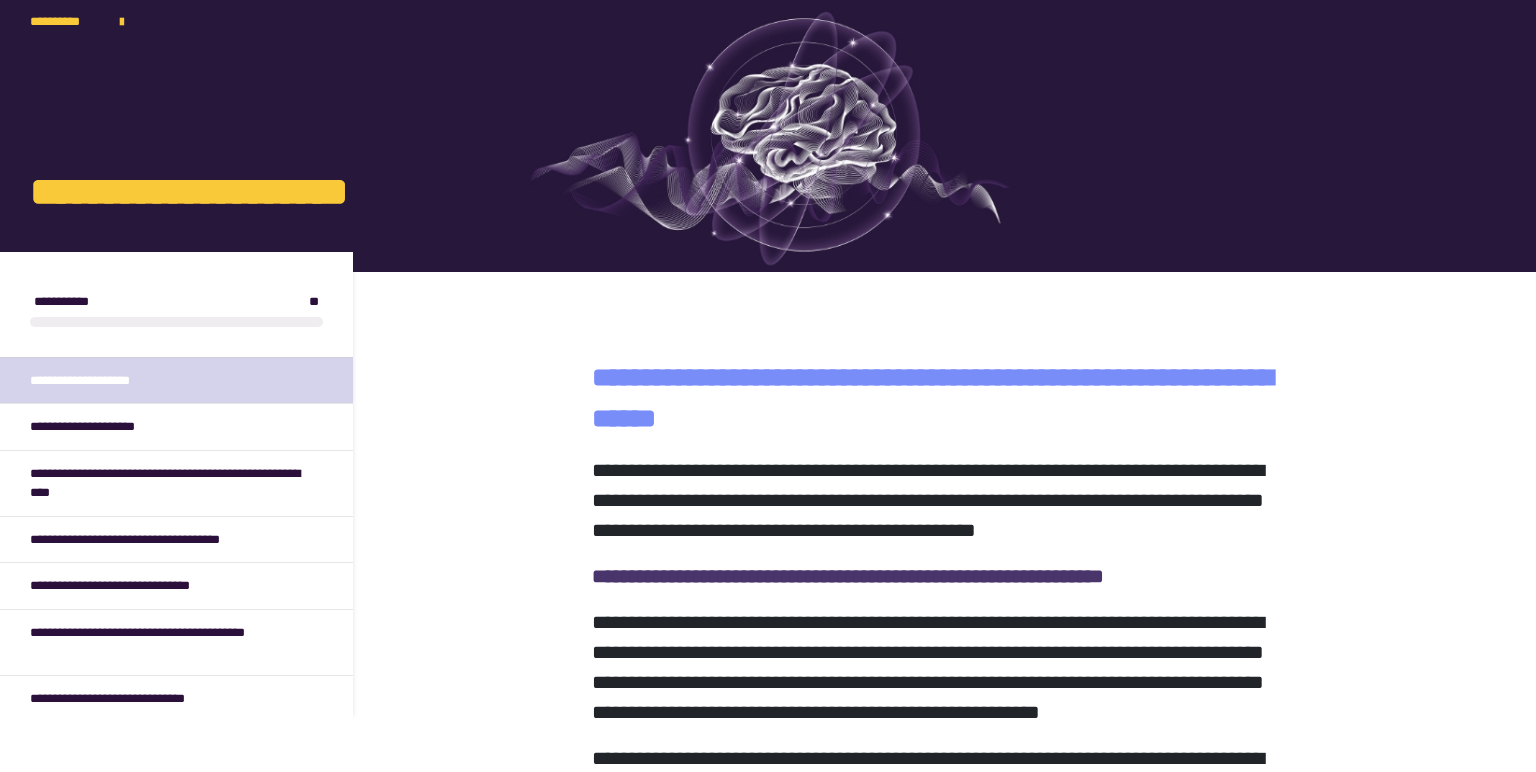 scroll, scrollTop: 0, scrollLeft: 0, axis: both 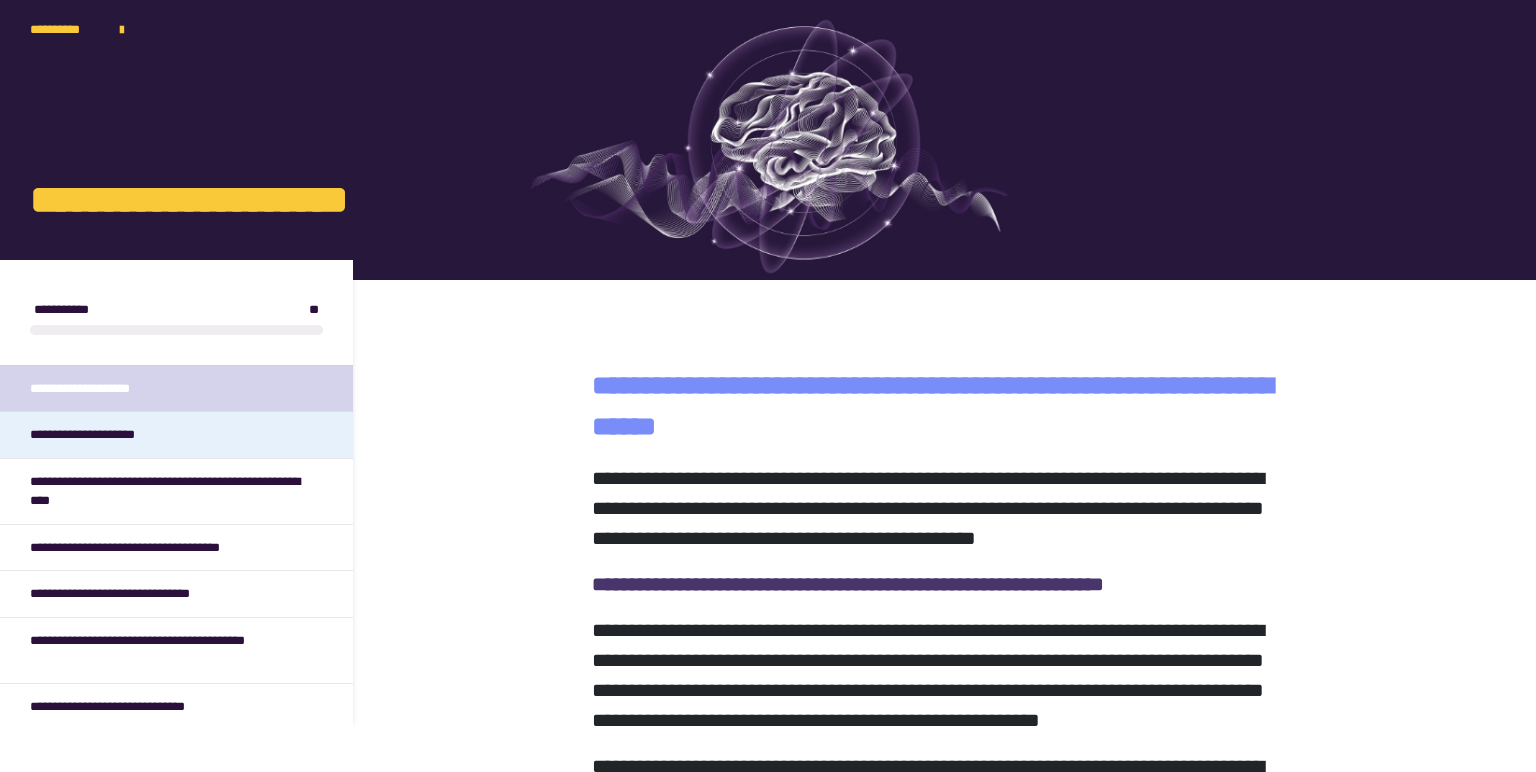 click on "**********" at bounding box center [176, 434] 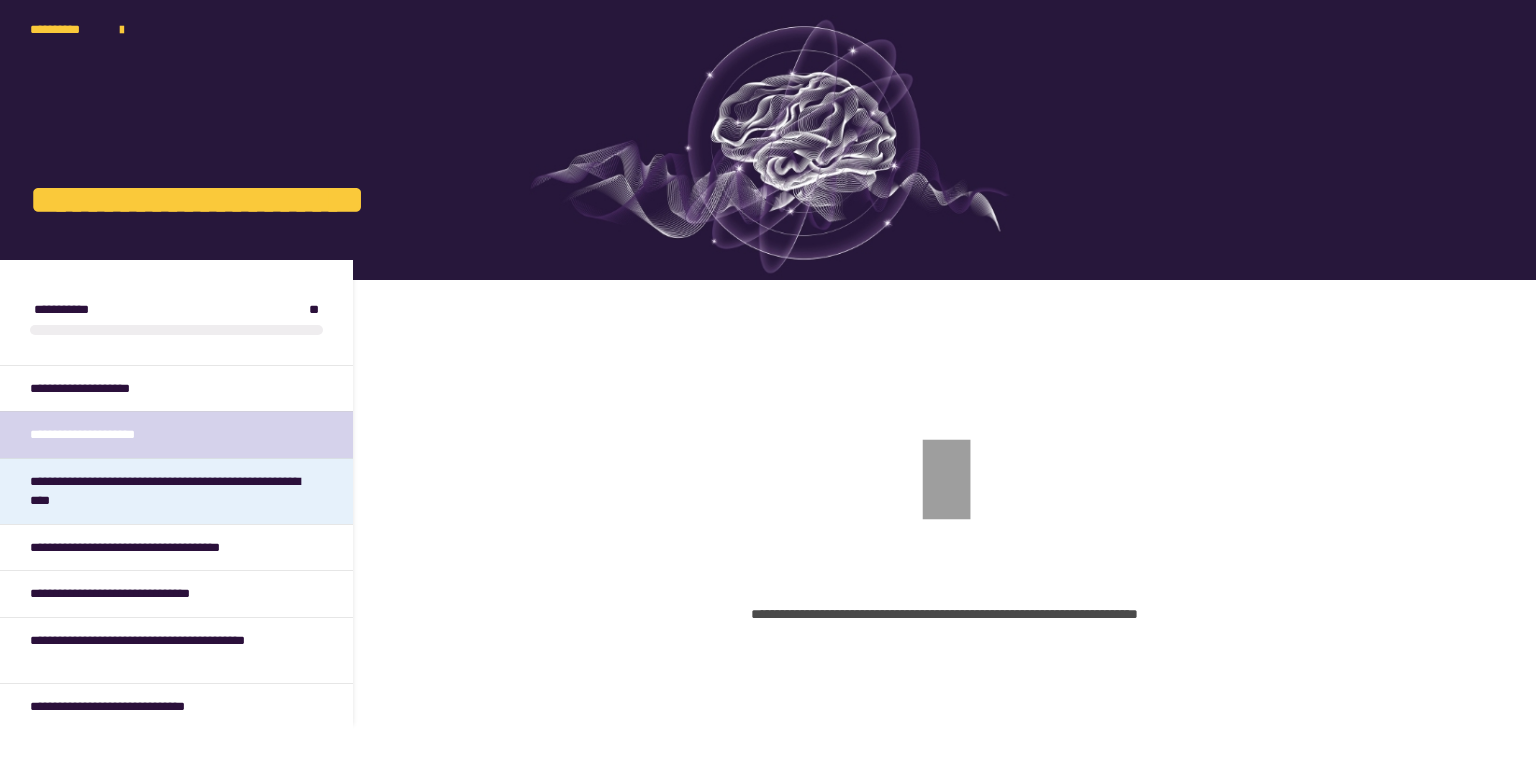 click on "**********" at bounding box center (168, 491) 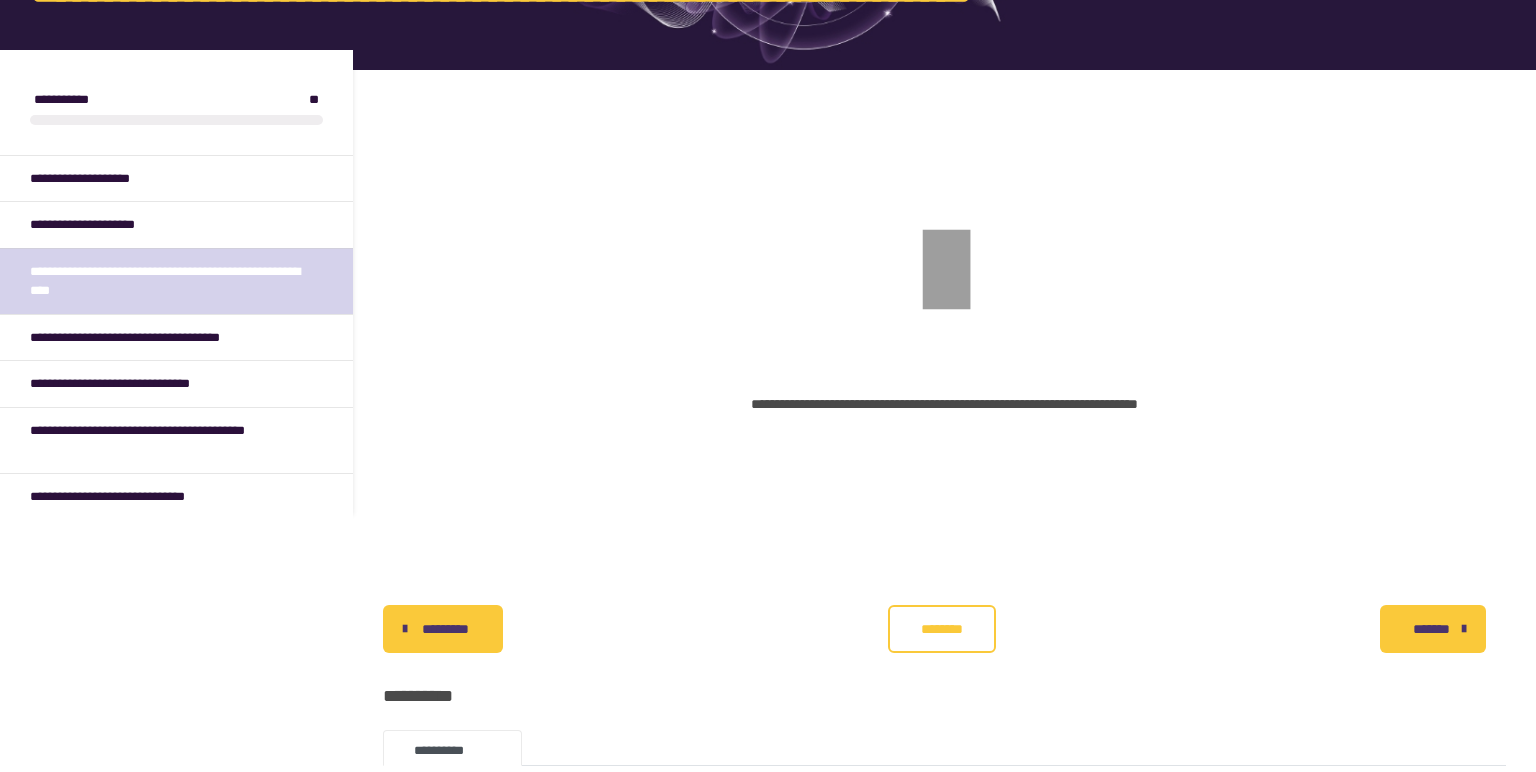 scroll, scrollTop: 212, scrollLeft: 0, axis: vertical 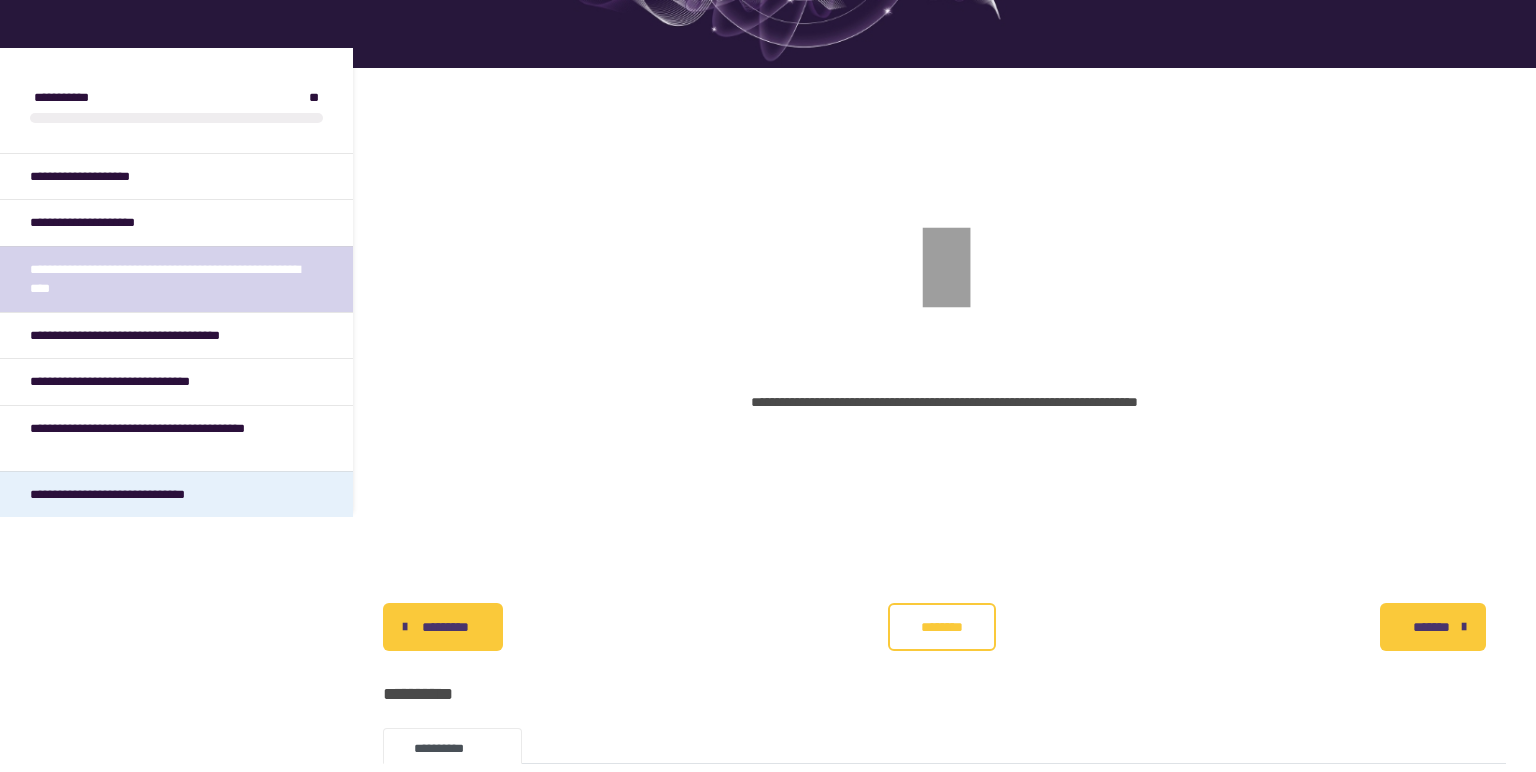 click on "**********" at bounding box center [176, 494] 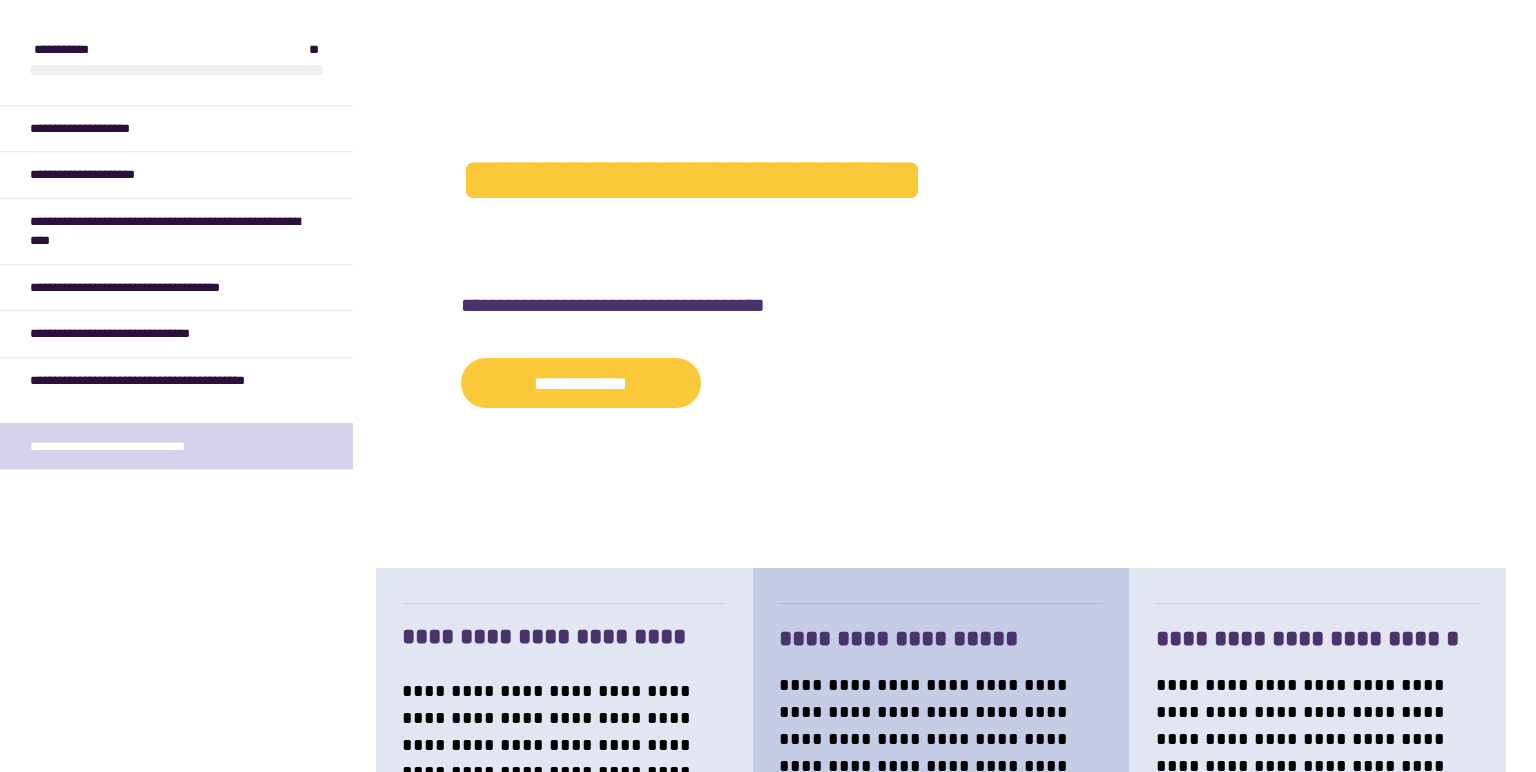 scroll, scrollTop: 341, scrollLeft: 0, axis: vertical 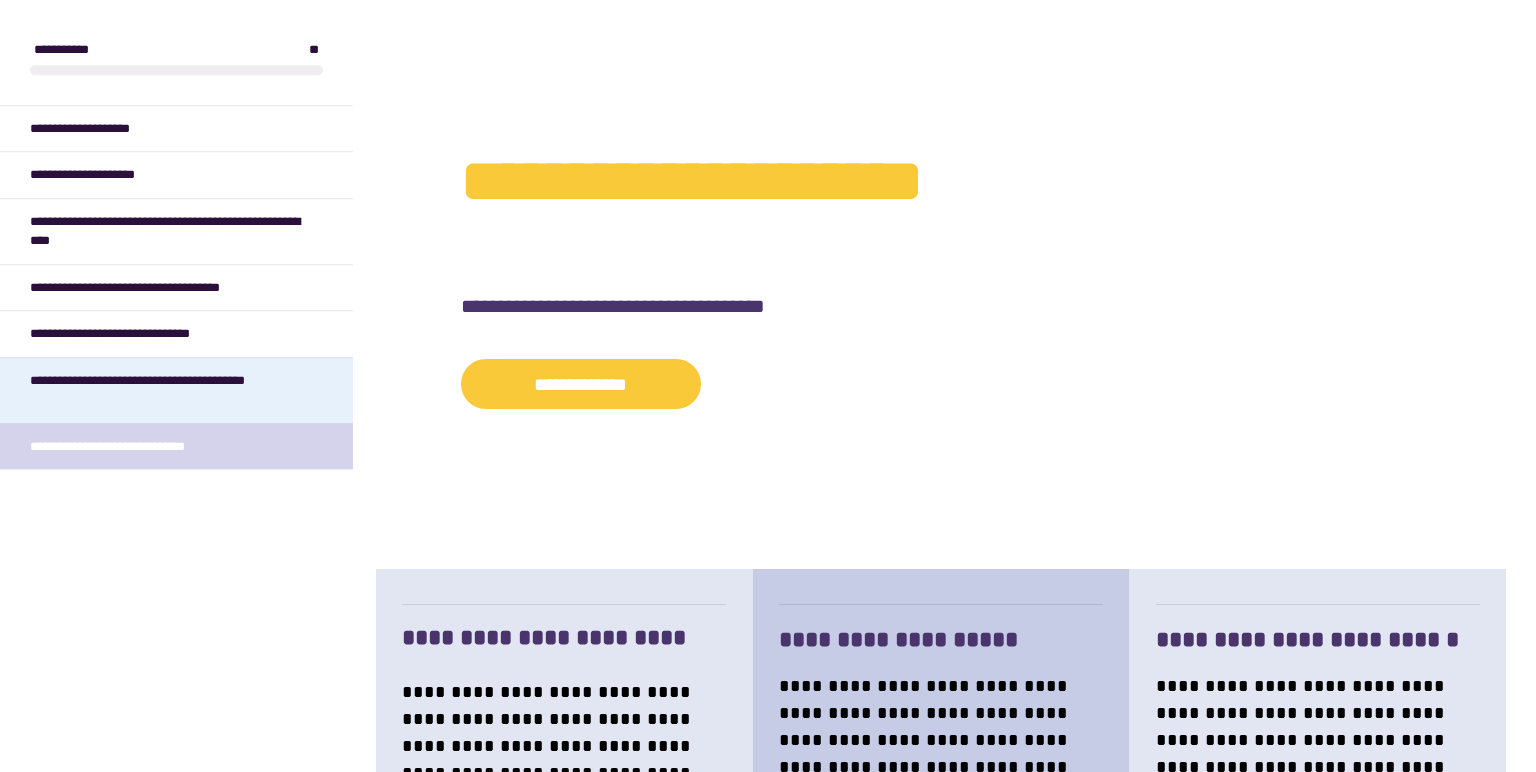 click on "**********" at bounding box center [168, 390] 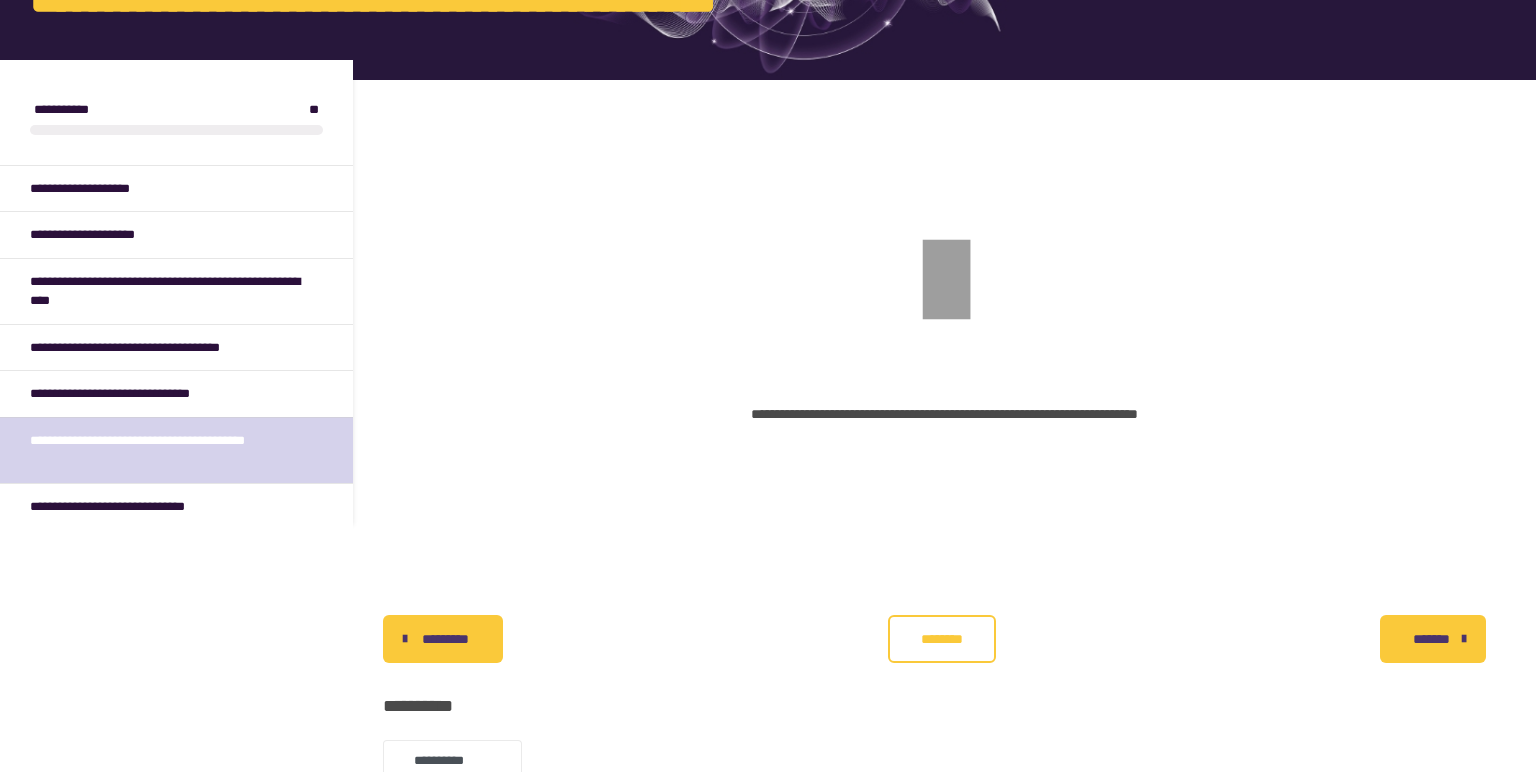 scroll, scrollTop: 197, scrollLeft: 0, axis: vertical 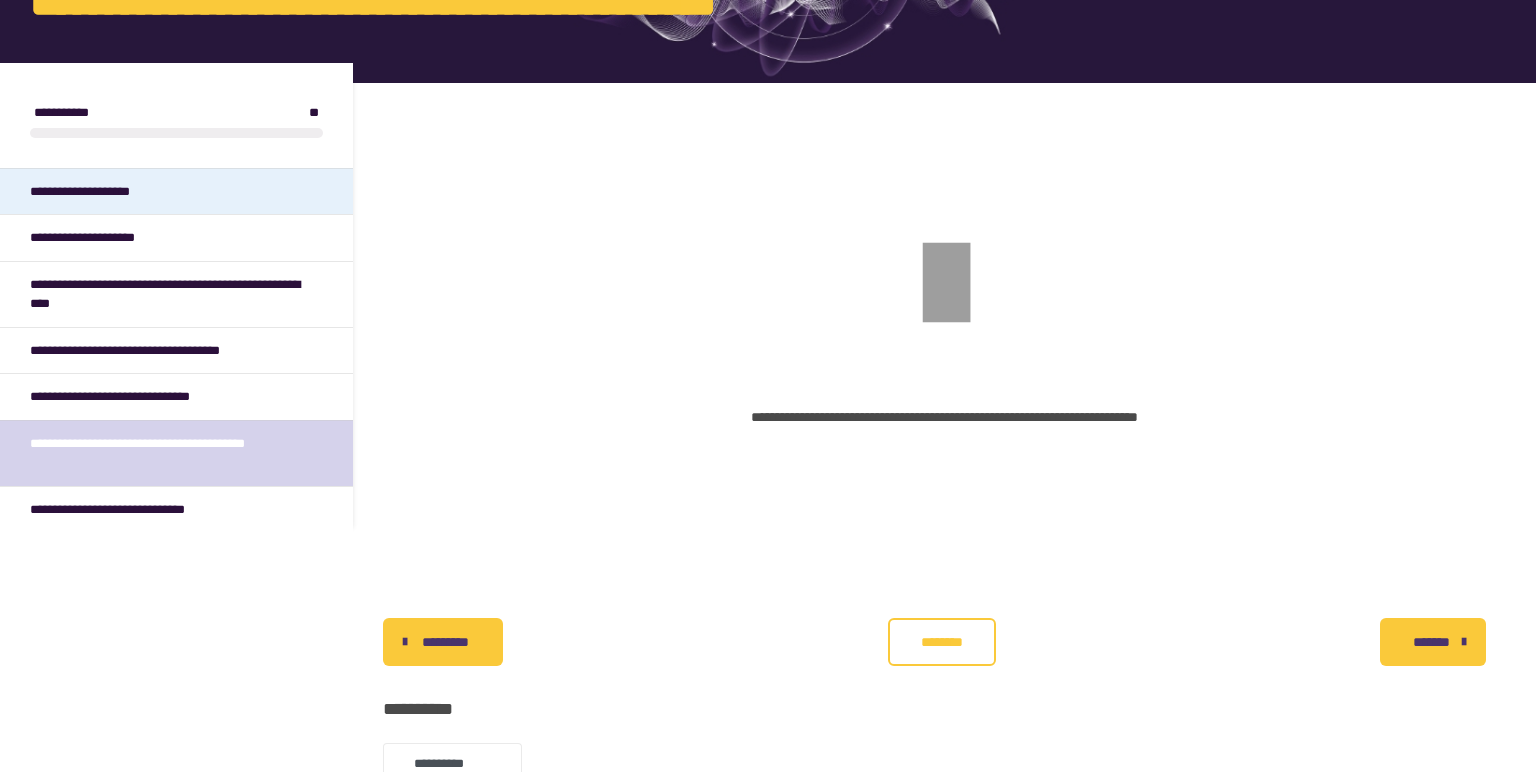 click on "**********" at bounding box center [95, 192] 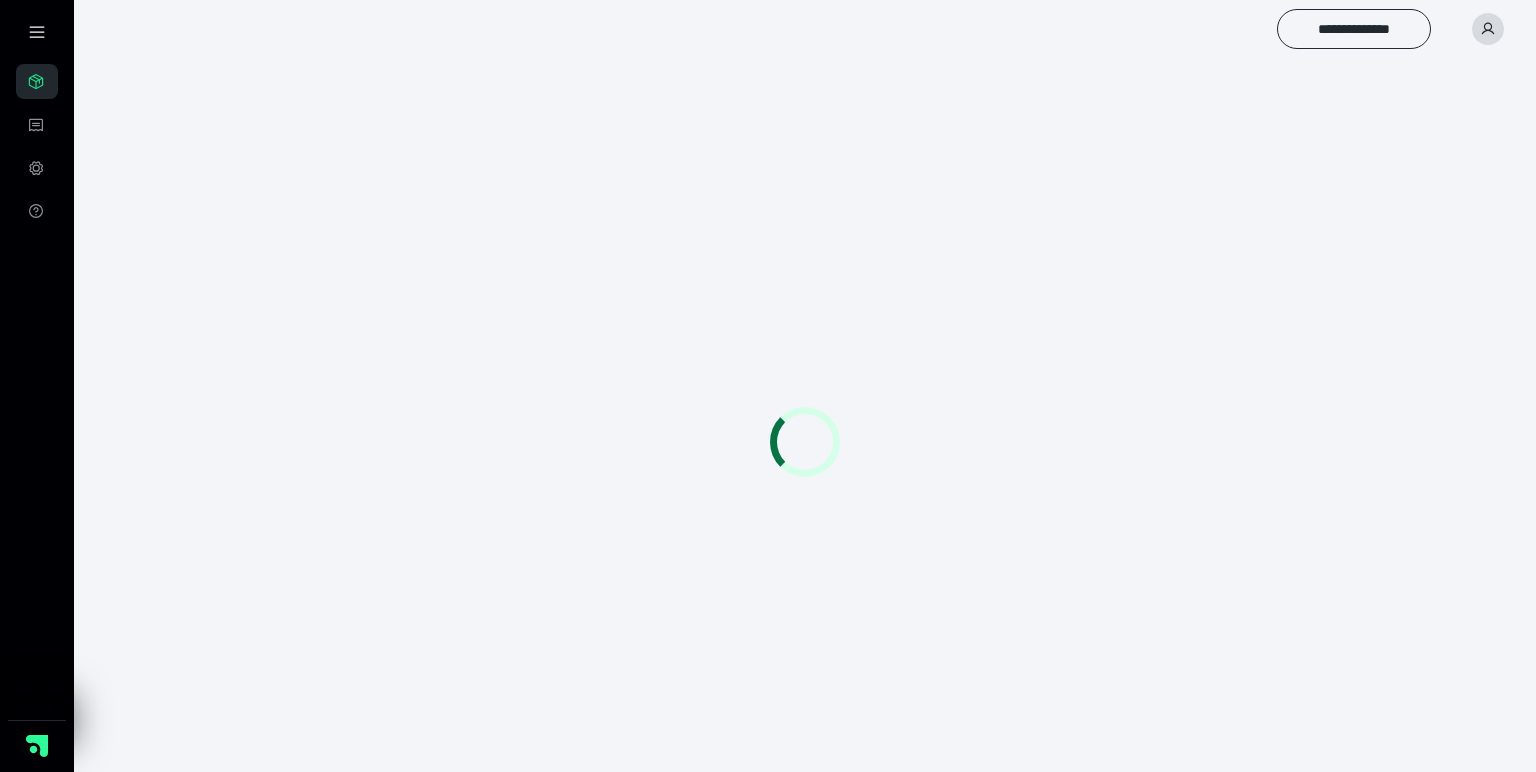 scroll, scrollTop: 0, scrollLeft: 0, axis: both 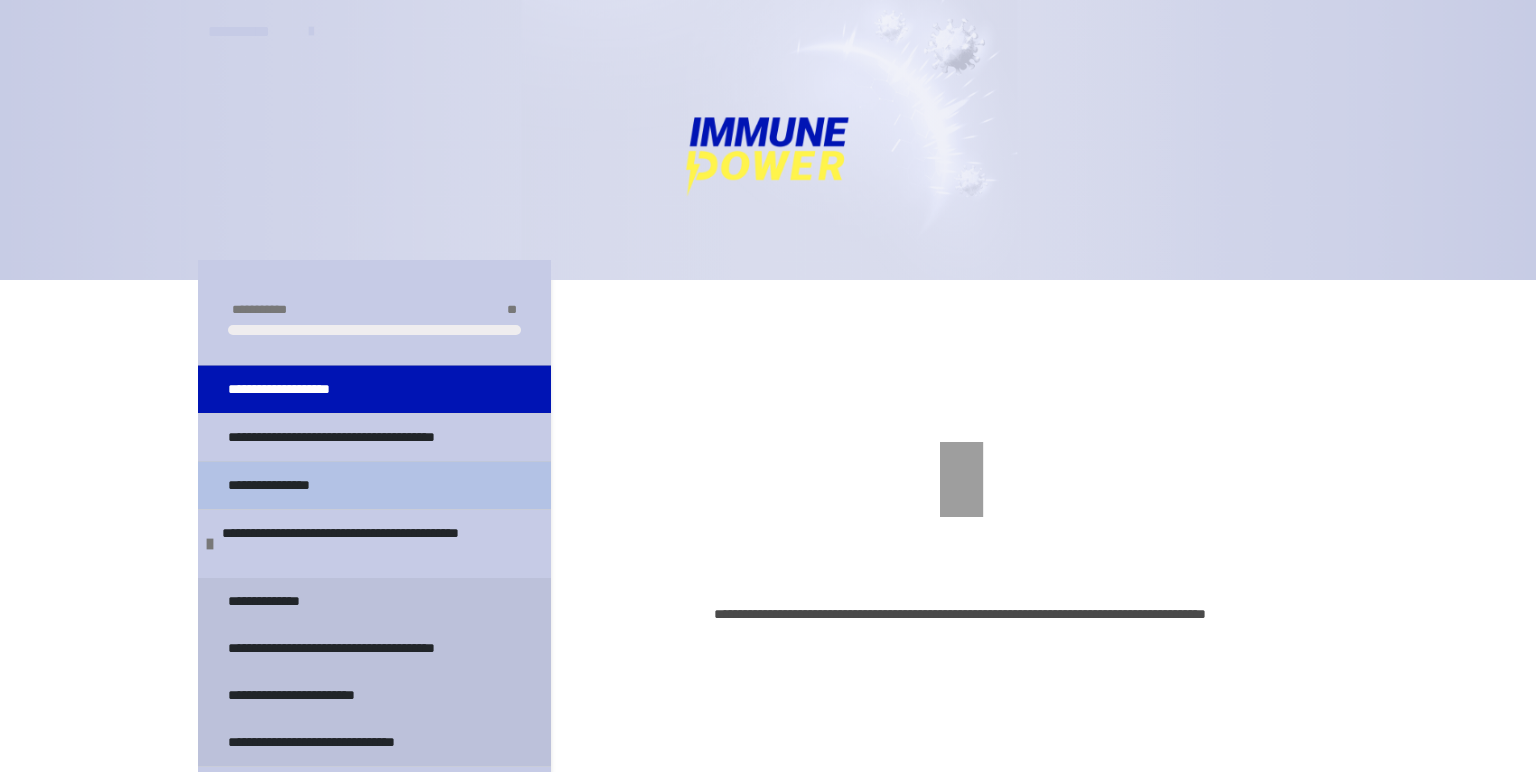 click on "**********" at bounding box center (282, 485) 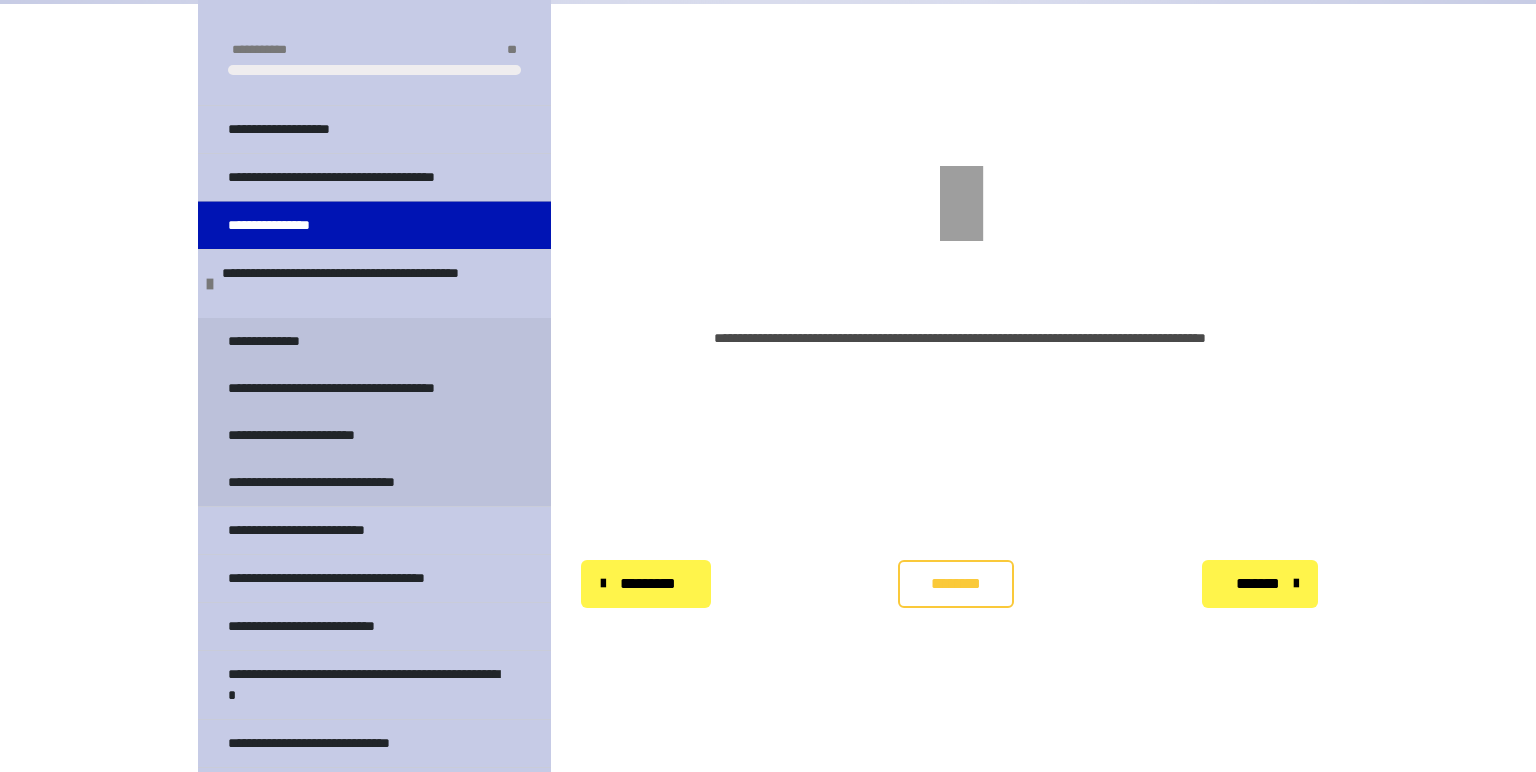 scroll, scrollTop: 340, scrollLeft: 0, axis: vertical 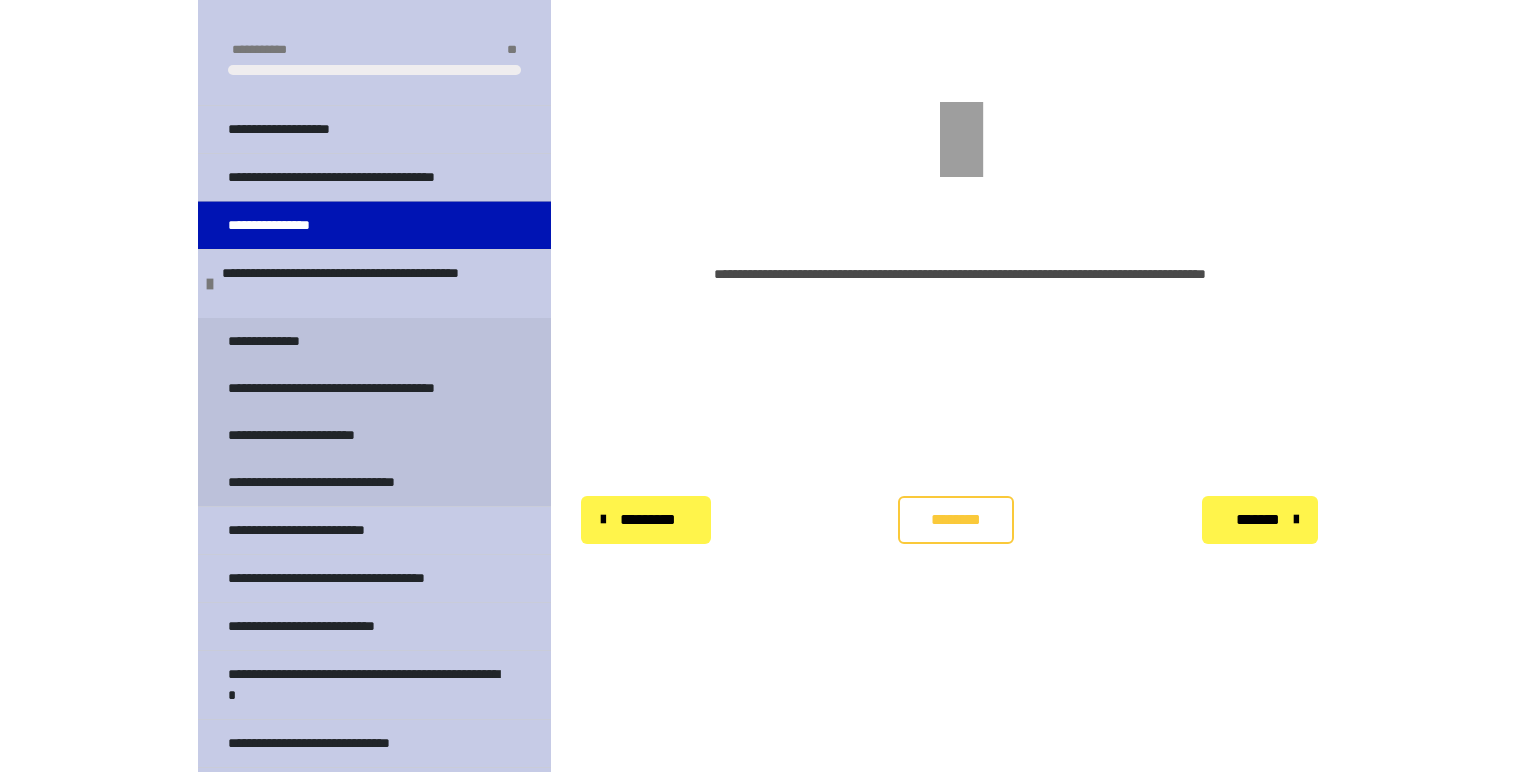 click on "*******" at bounding box center (1258, 520) 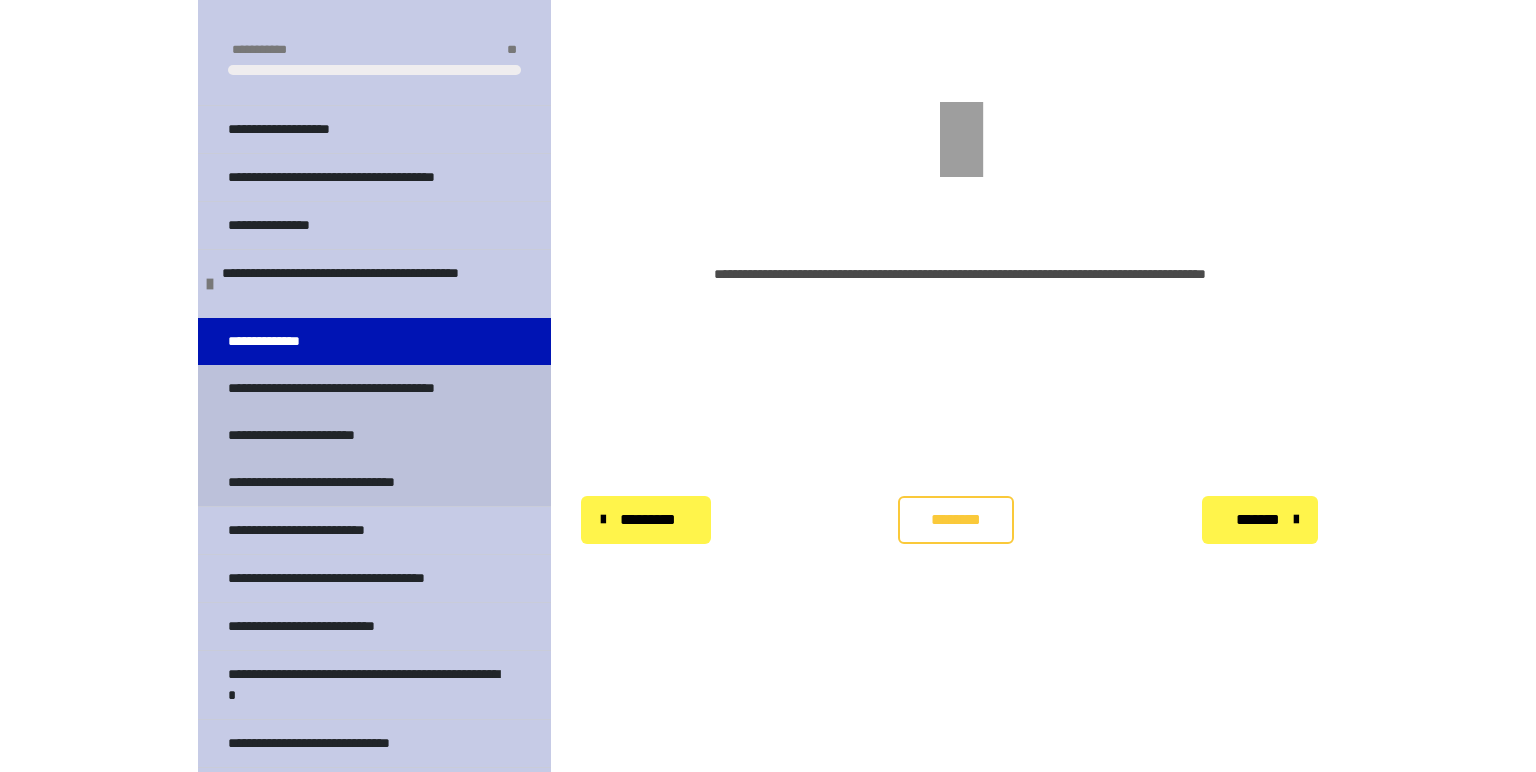 click on "*******" at bounding box center [1258, 520] 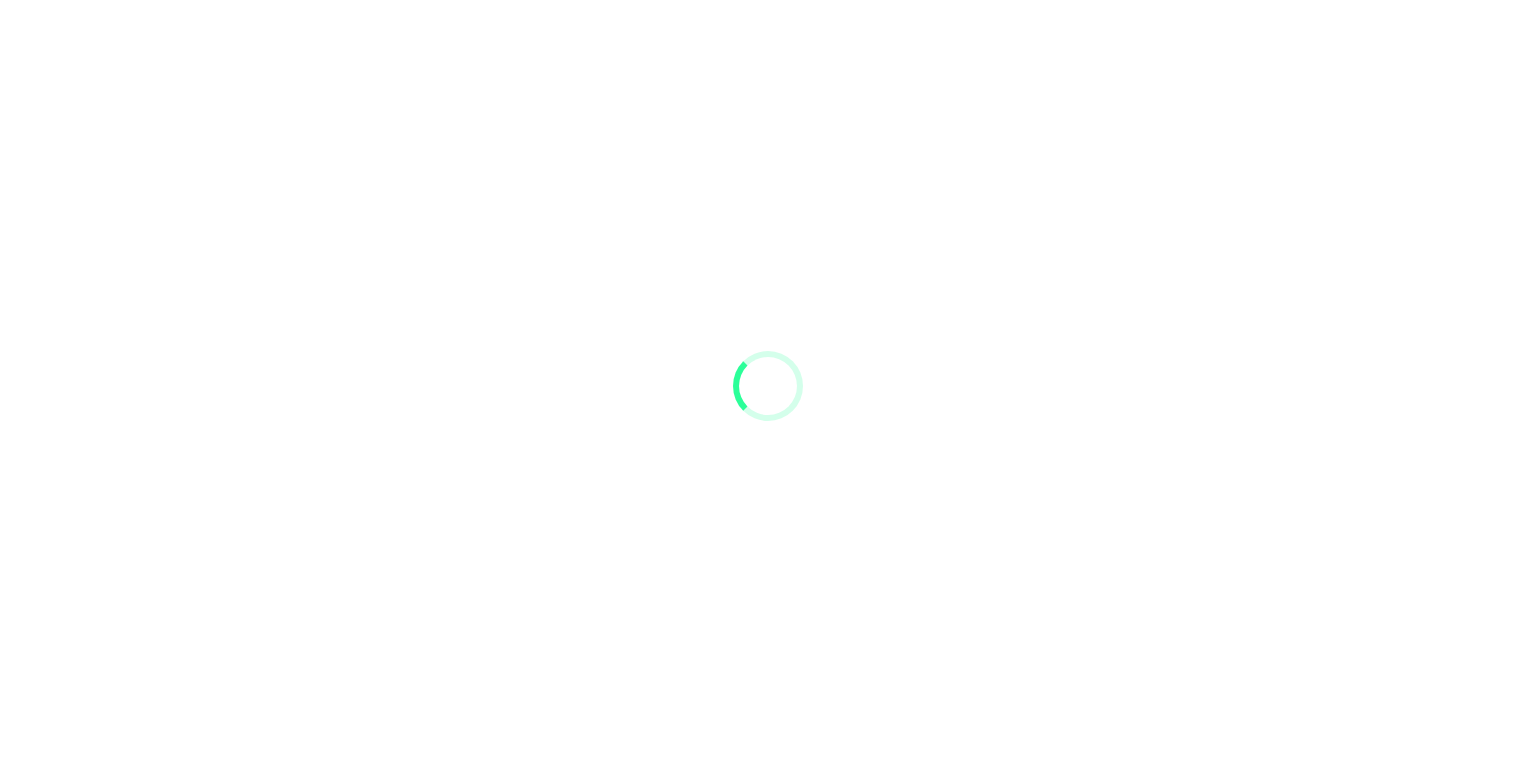 scroll, scrollTop: 0, scrollLeft: 0, axis: both 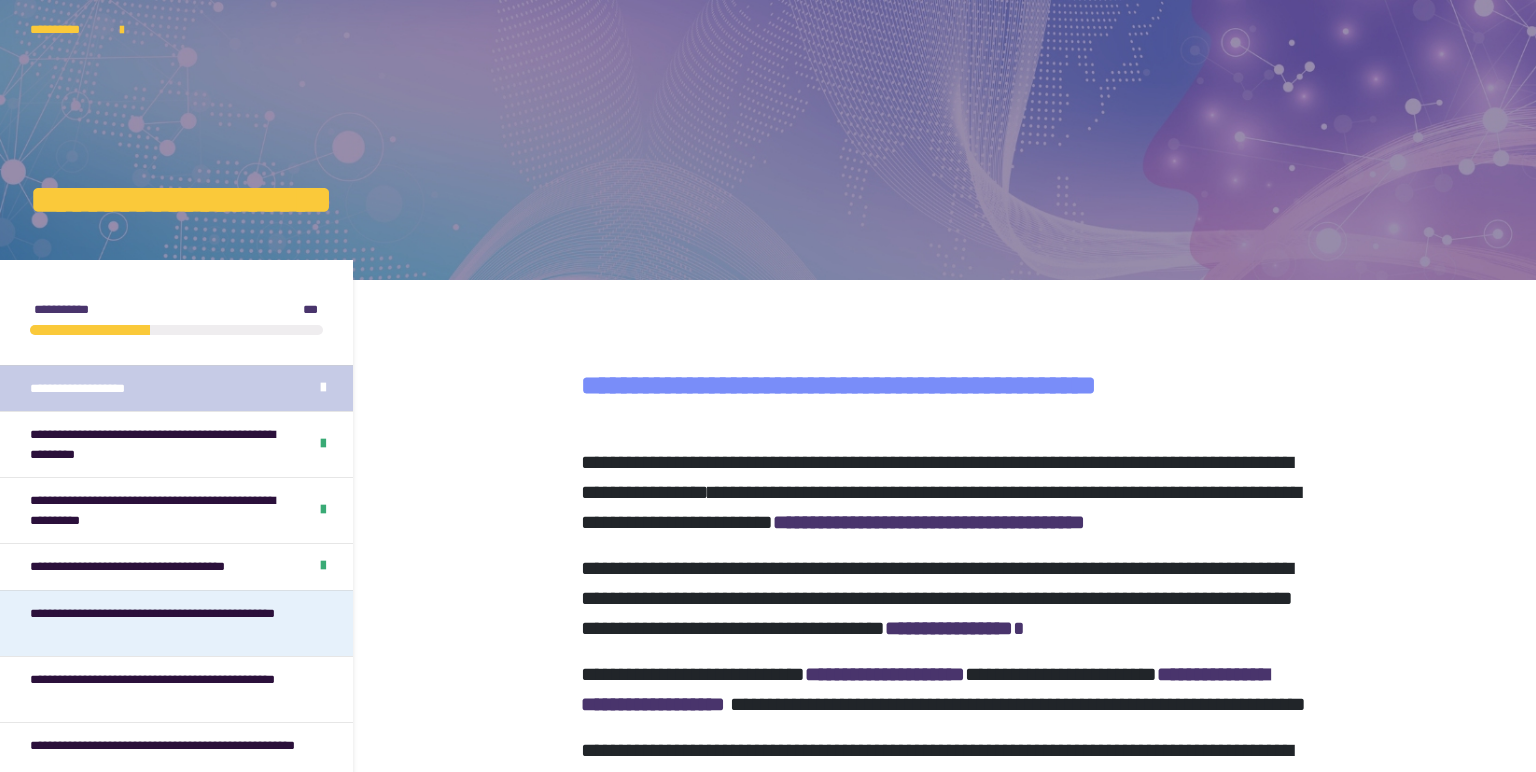 click on "**********" at bounding box center [168, 623] 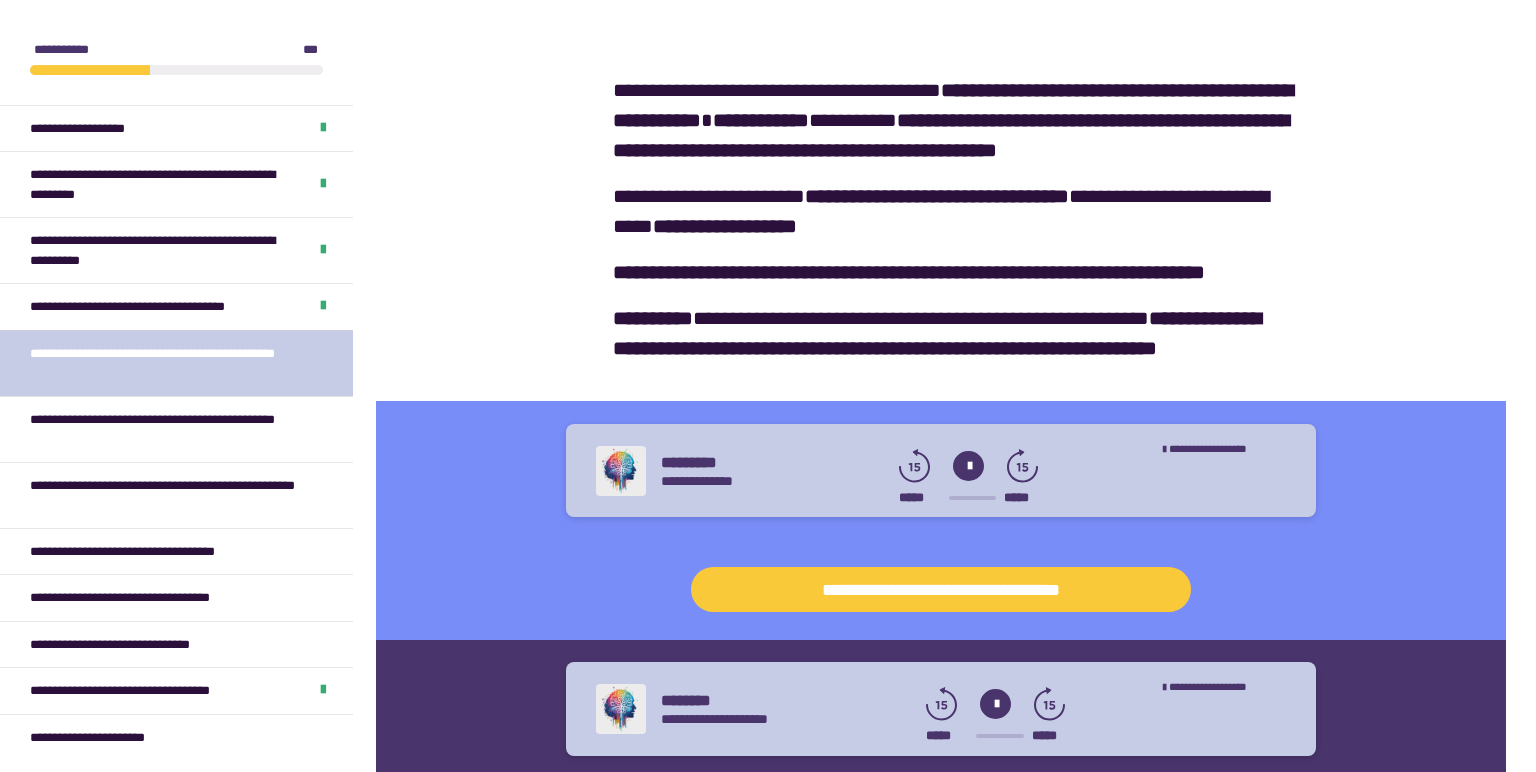scroll, scrollTop: 275, scrollLeft: 0, axis: vertical 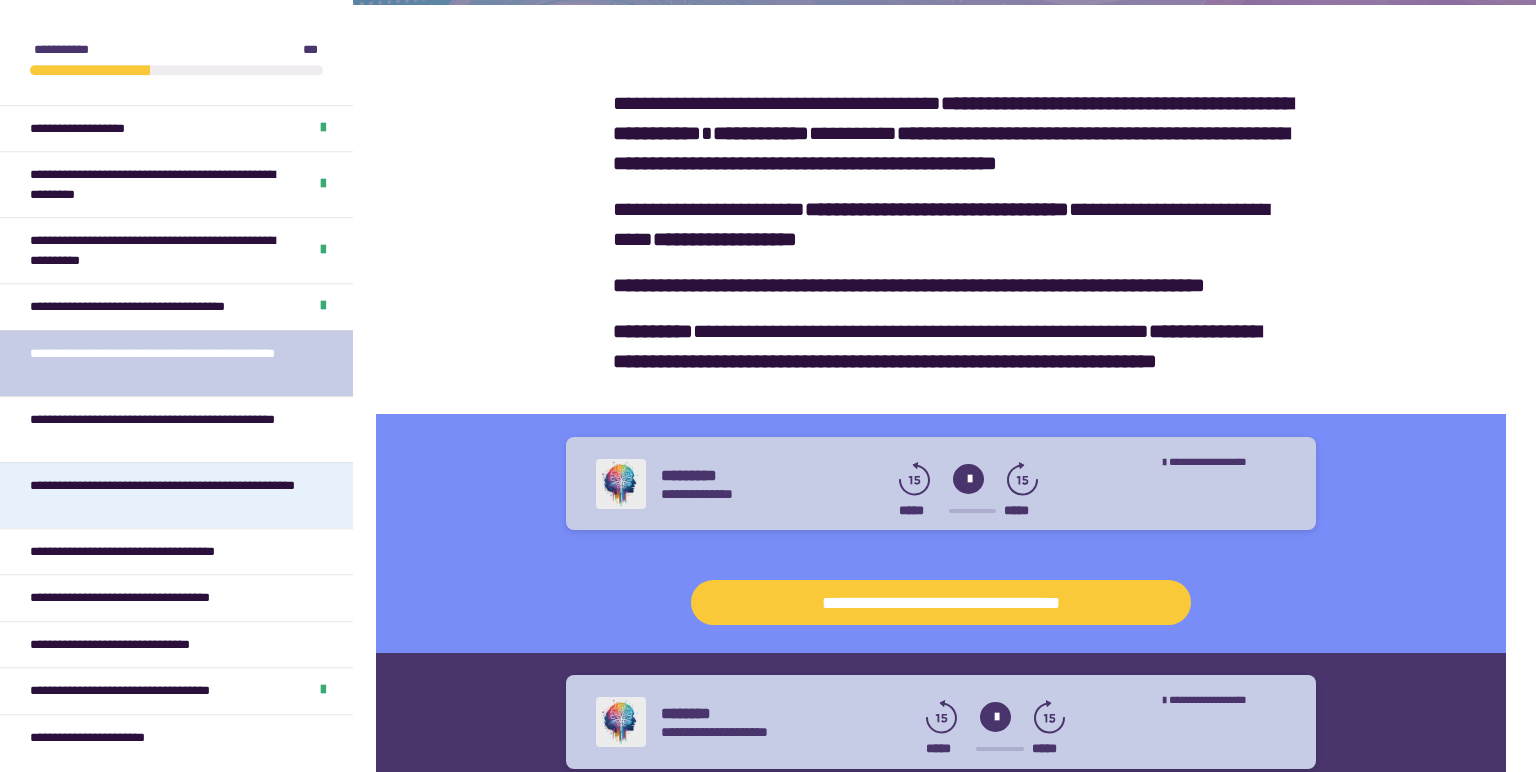 click on "**********" at bounding box center (168, 495) 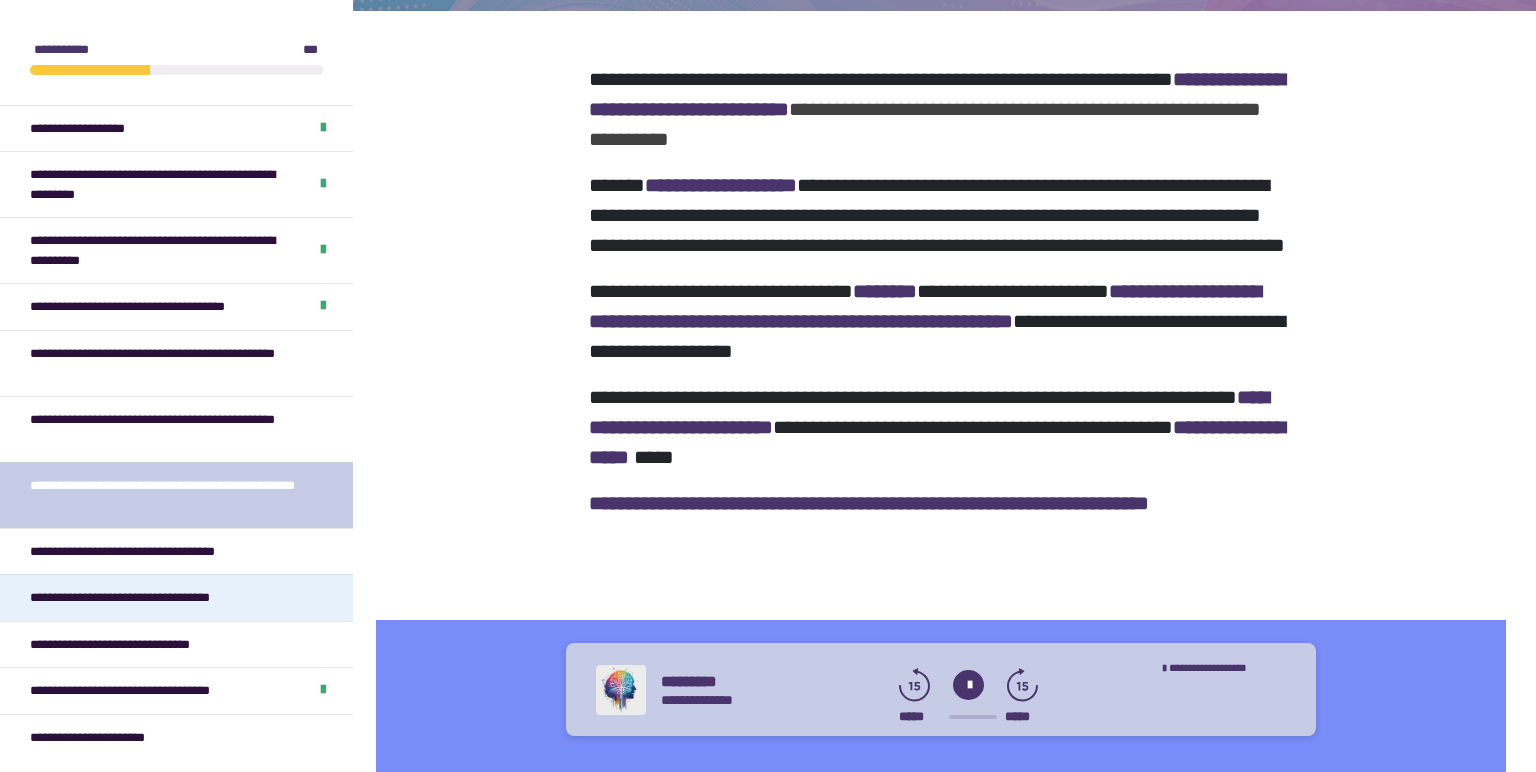 click on "**********" at bounding box center (141, 598) 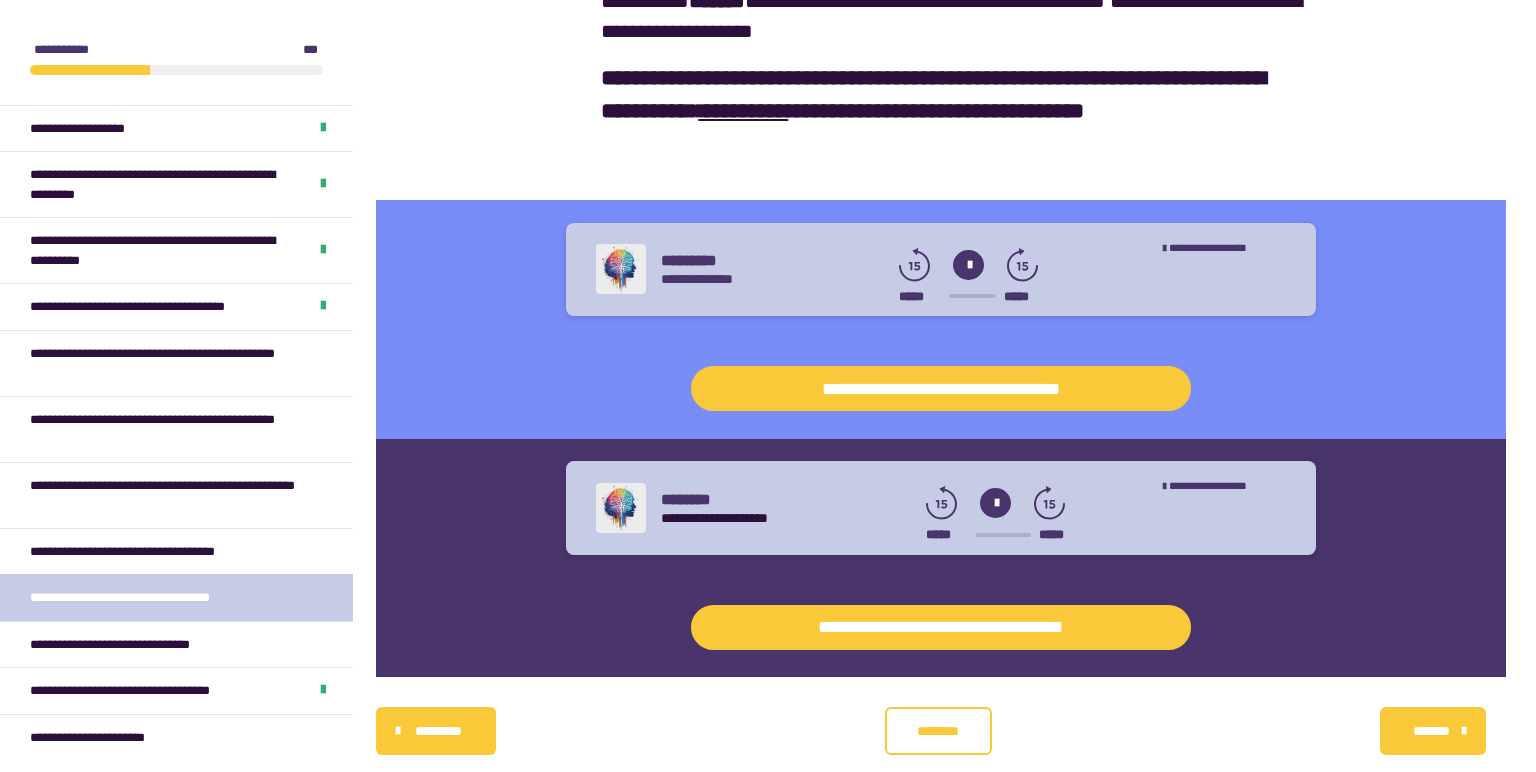 scroll, scrollTop: 841, scrollLeft: 0, axis: vertical 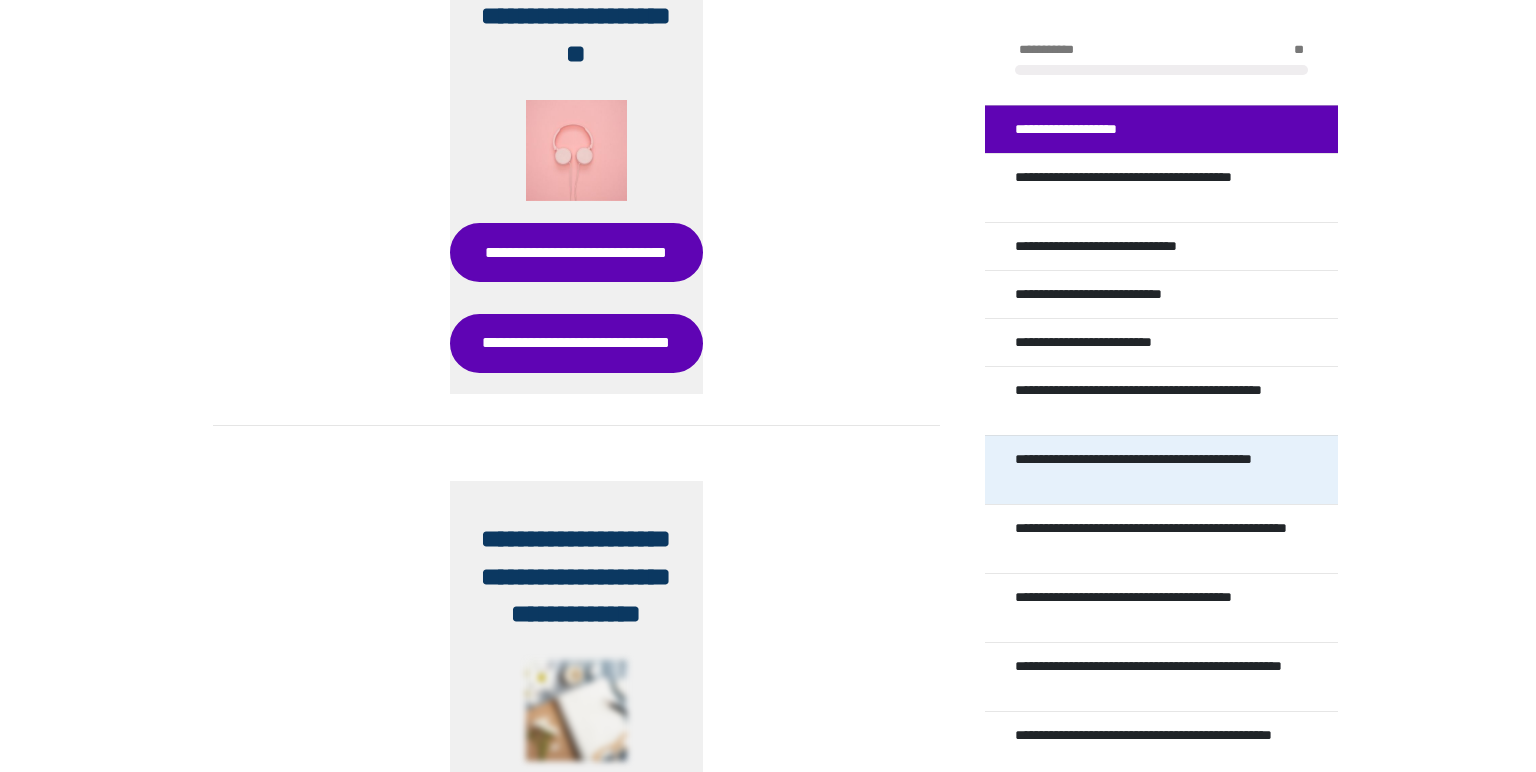 click on "**********" at bounding box center [1153, 470] 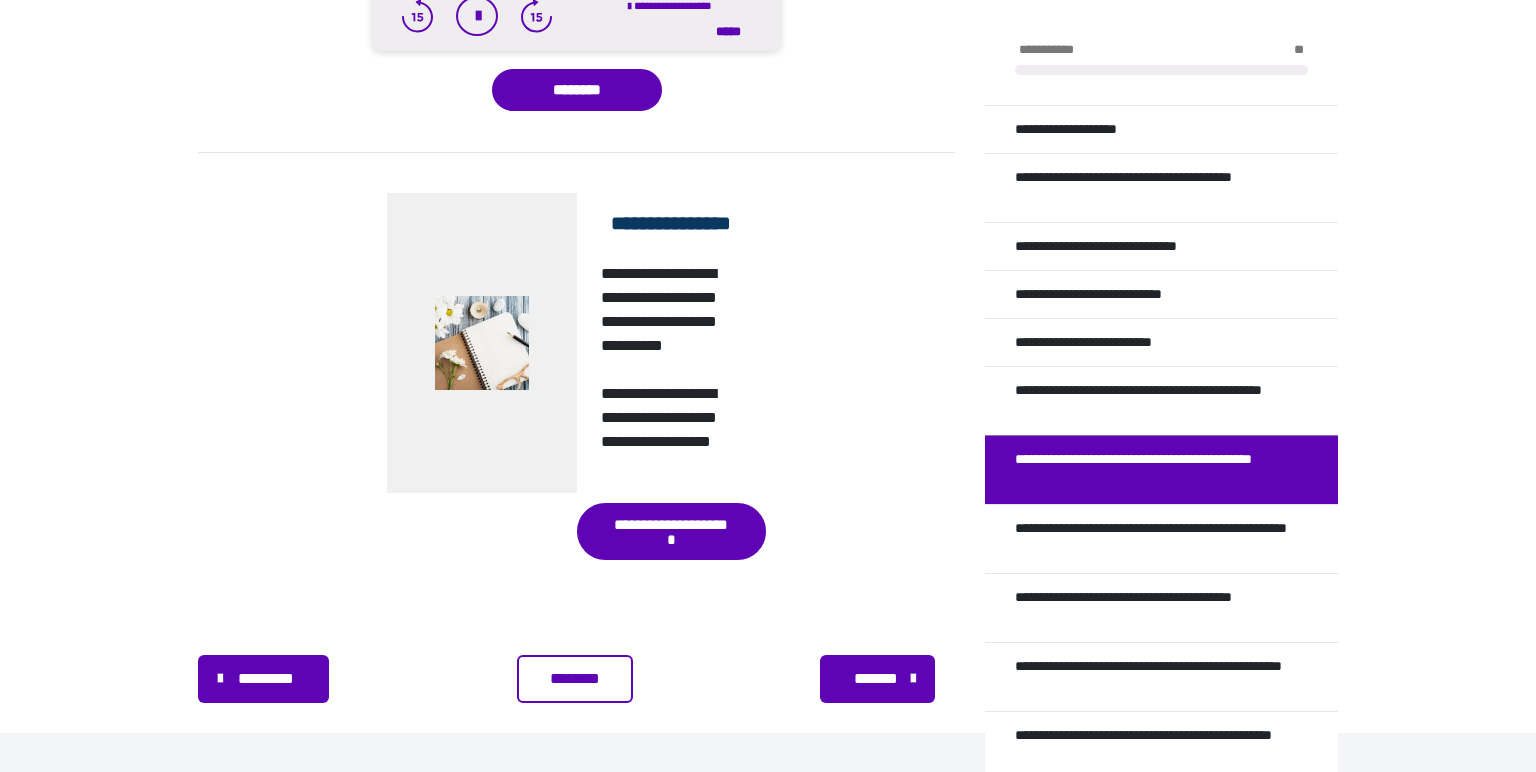 scroll, scrollTop: 960, scrollLeft: 0, axis: vertical 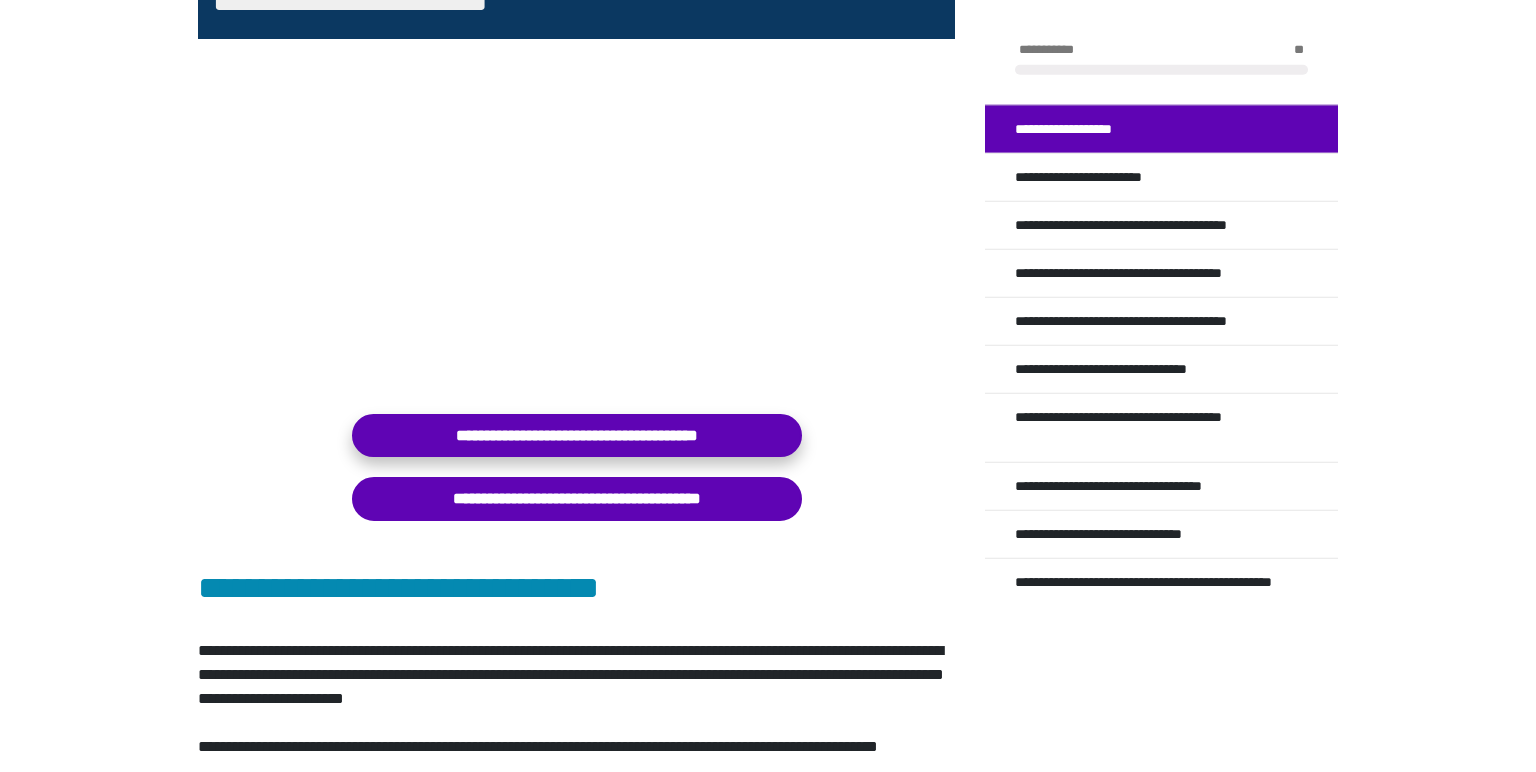 click on "**********" at bounding box center (577, 435) 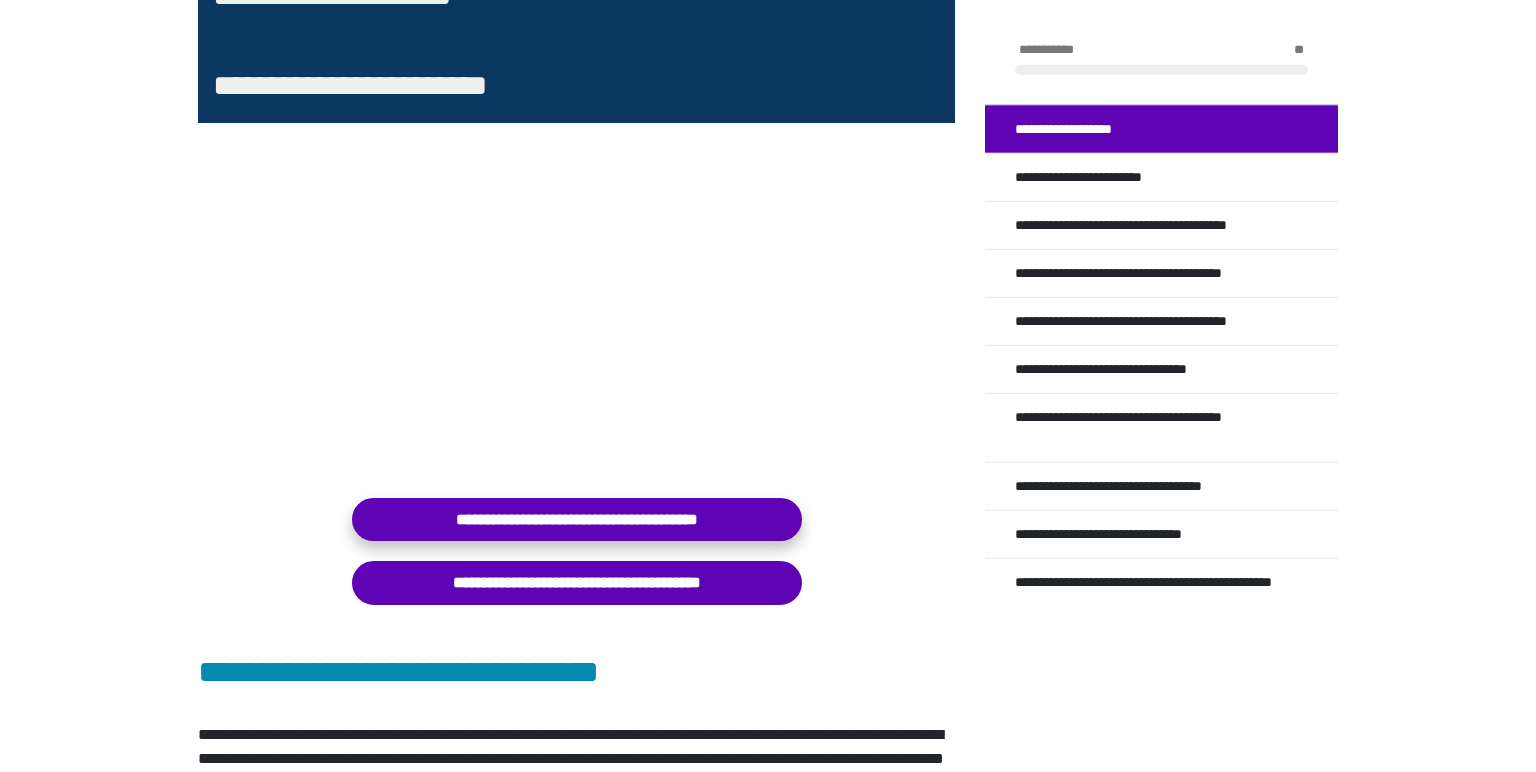 scroll, scrollTop: 351, scrollLeft: 0, axis: vertical 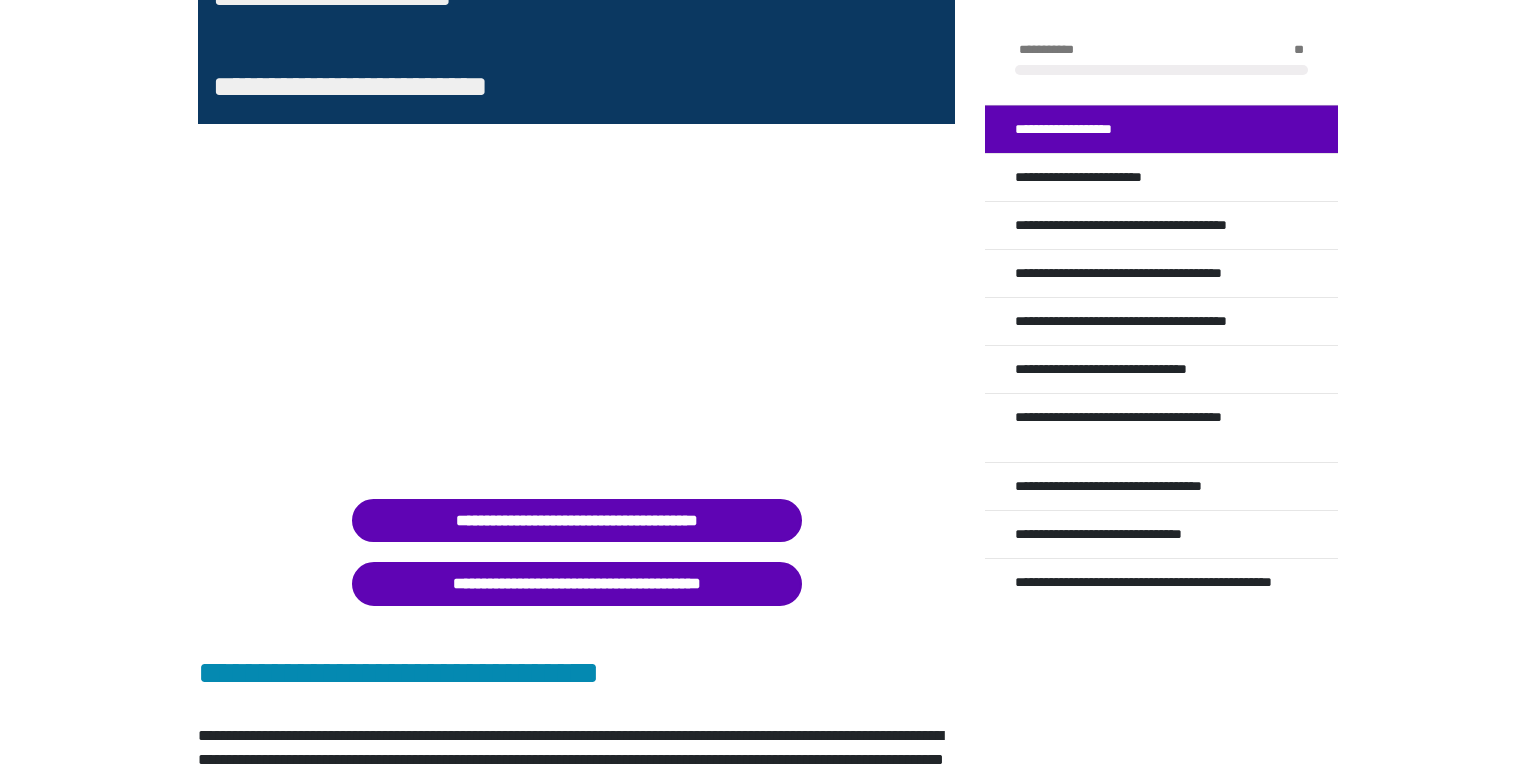 click on "**********" at bounding box center [768, 308] 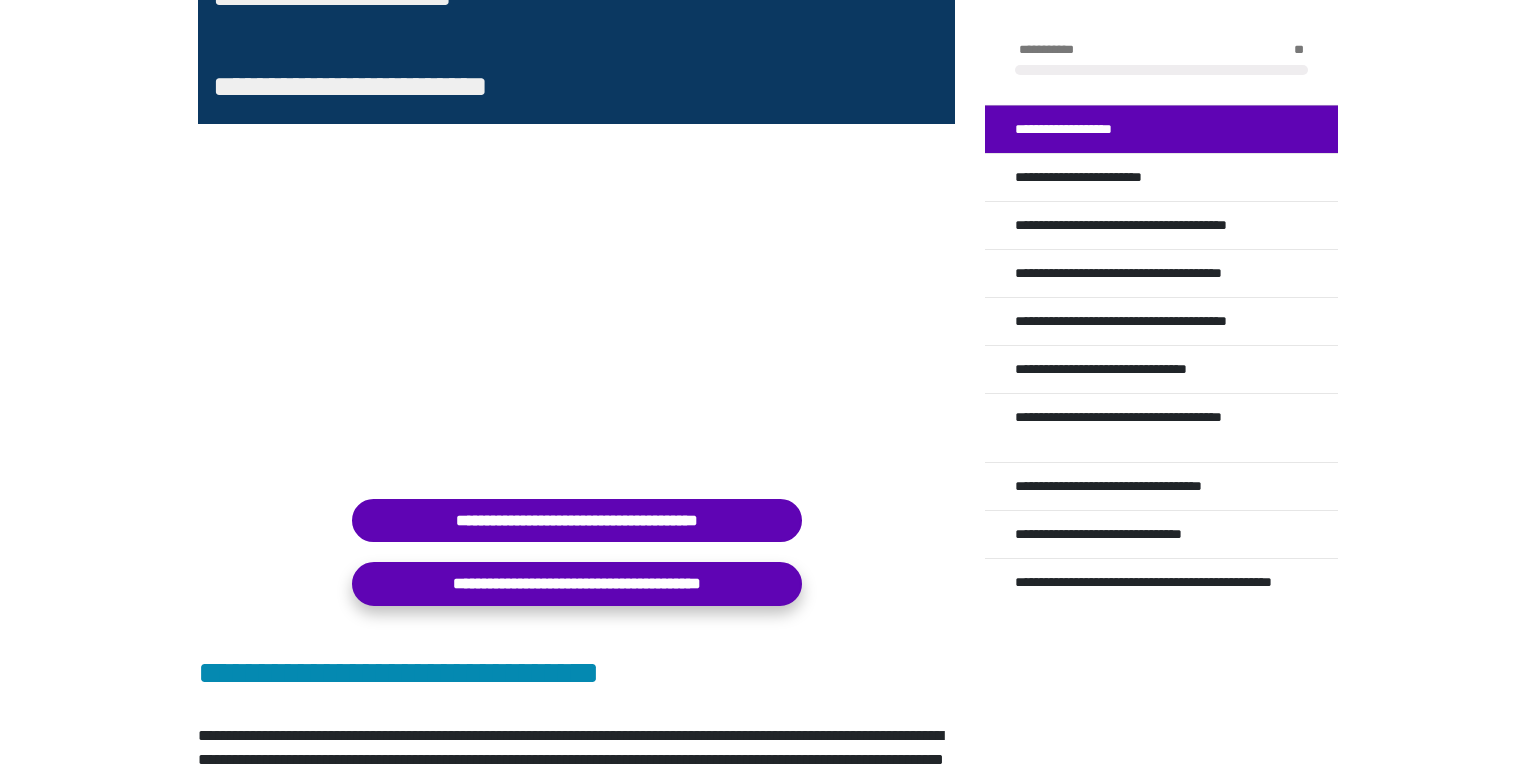 click on "**********" at bounding box center (577, 583) 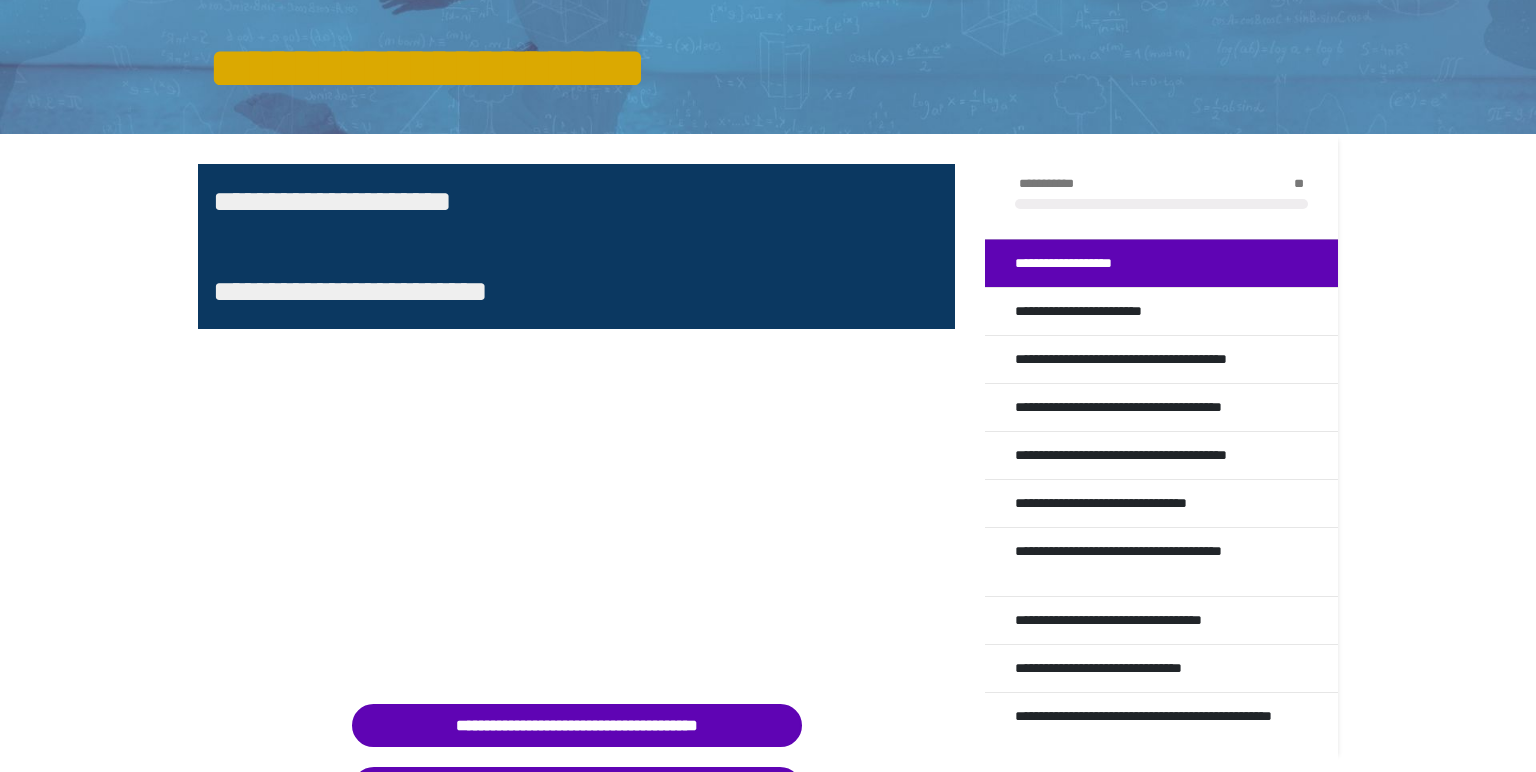 scroll, scrollTop: 152, scrollLeft: 0, axis: vertical 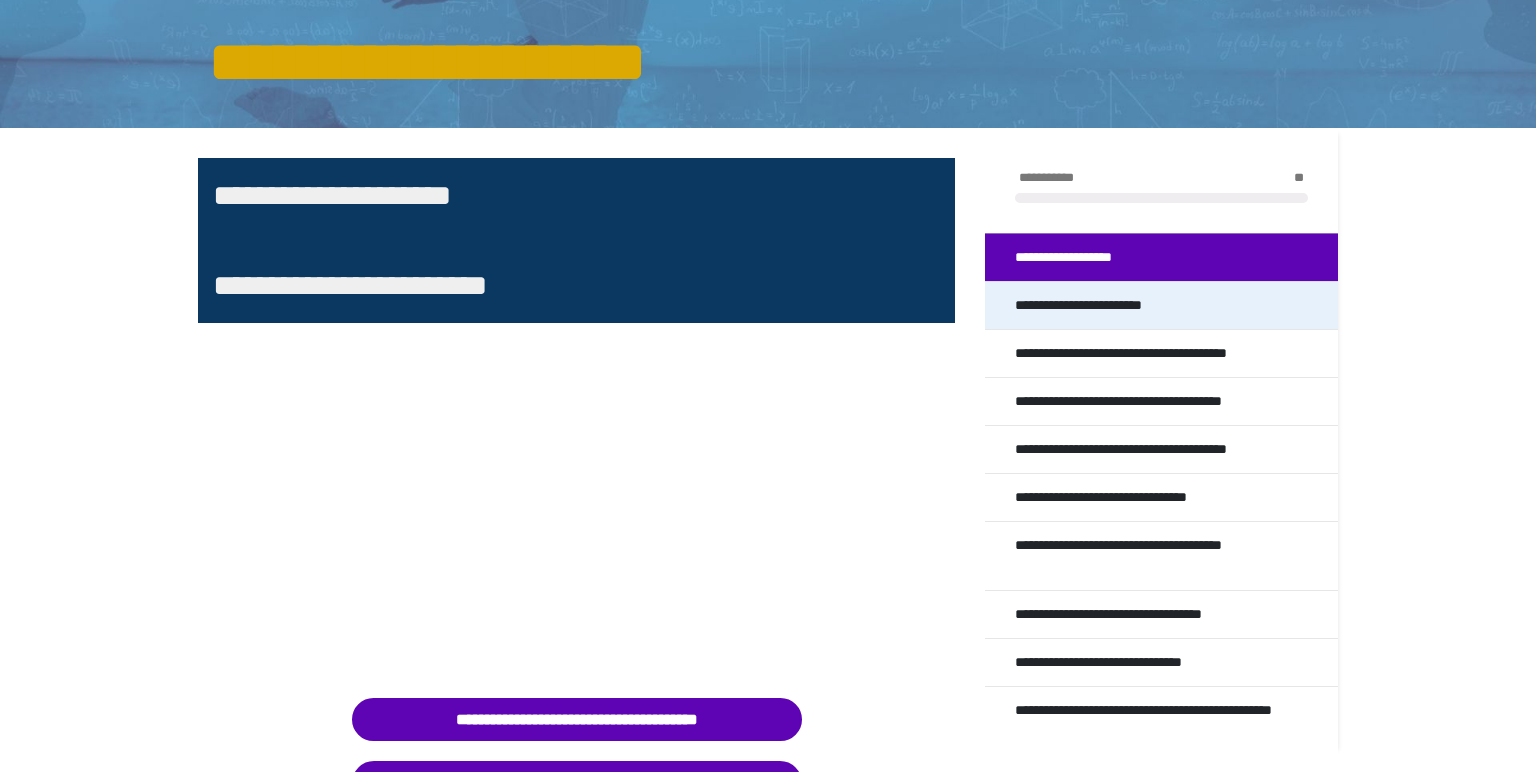 click on "**********" at bounding box center (1106, 305) 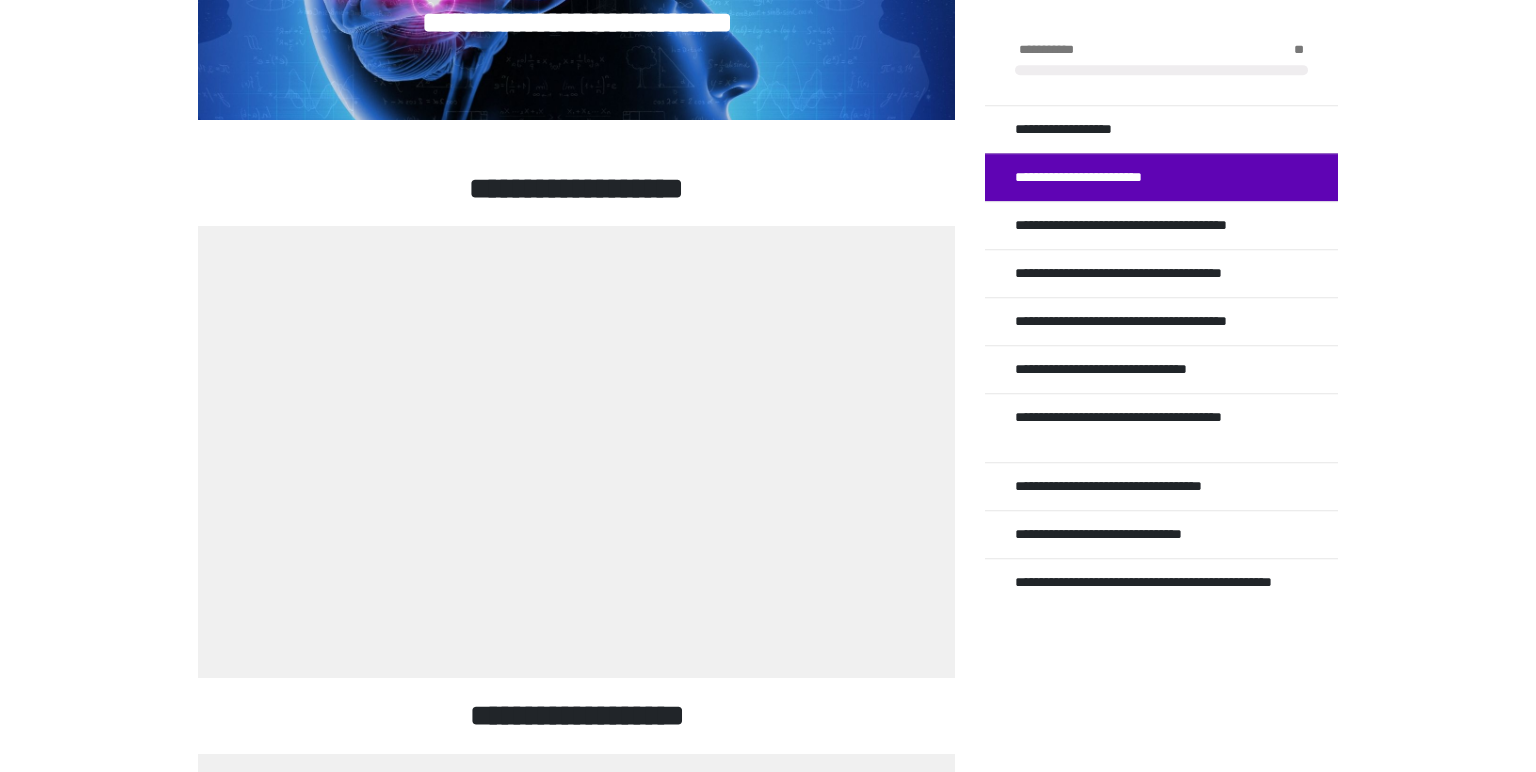 scroll, scrollTop: 432, scrollLeft: 0, axis: vertical 